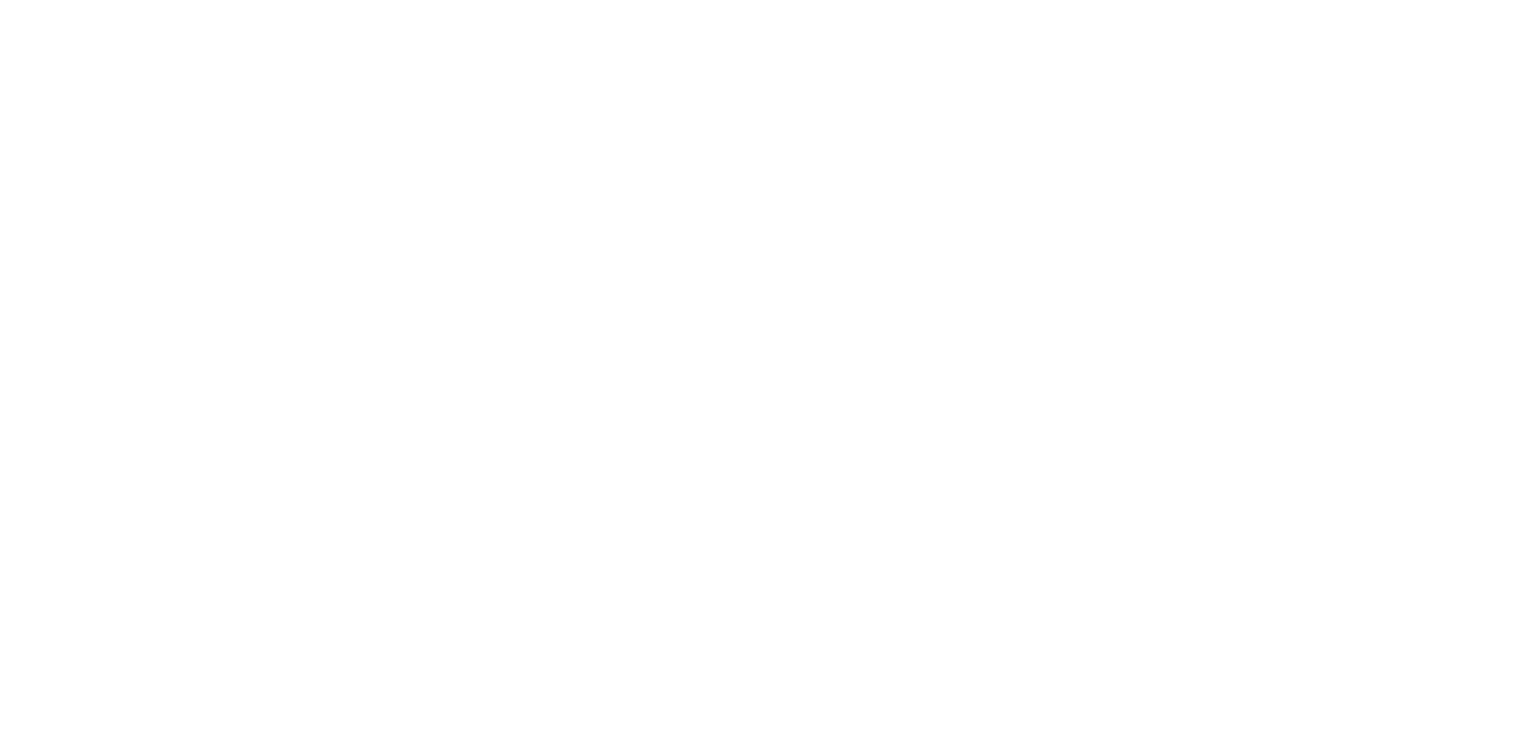 scroll, scrollTop: 0, scrollLeft: 0, axis: both 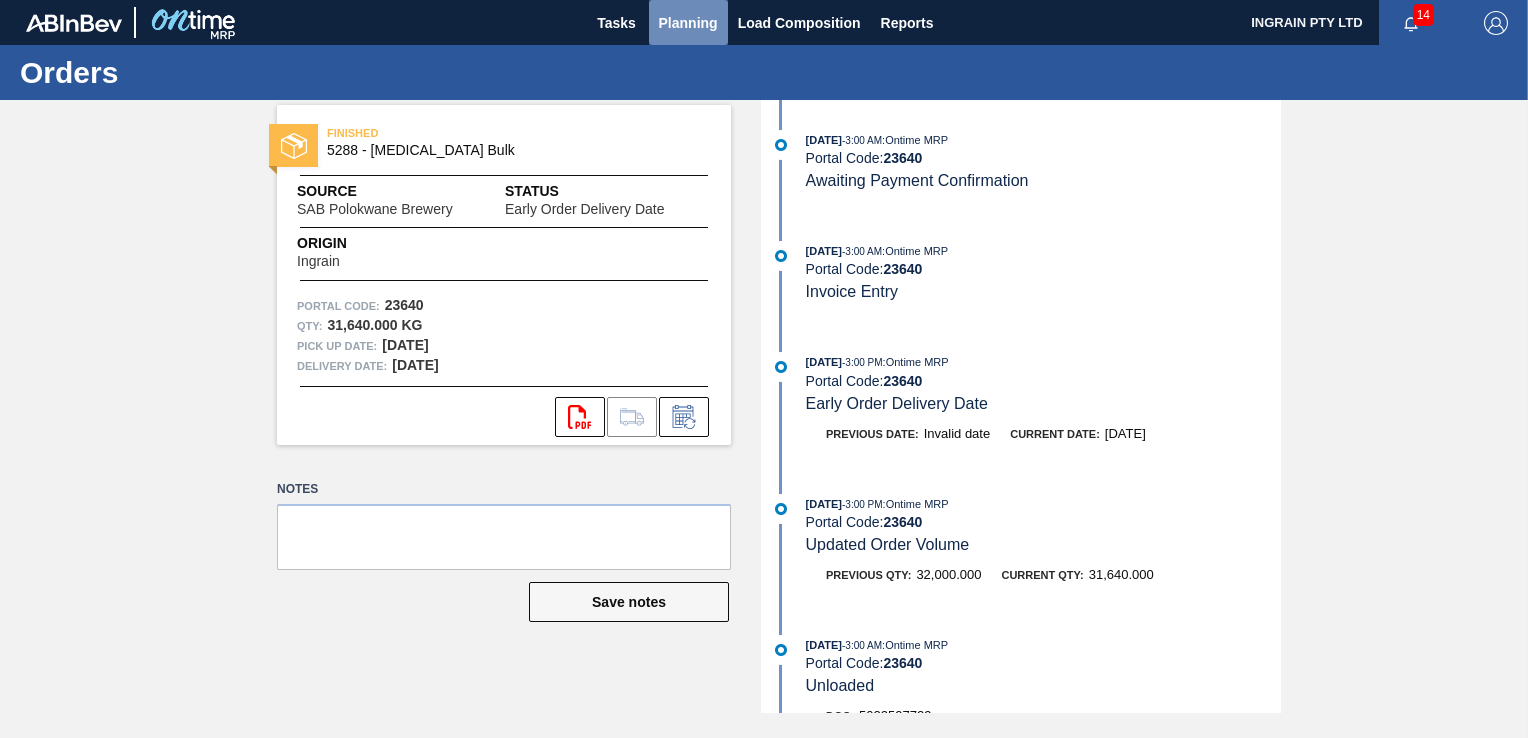 click on "Planning" at bounding box center (688, 23) 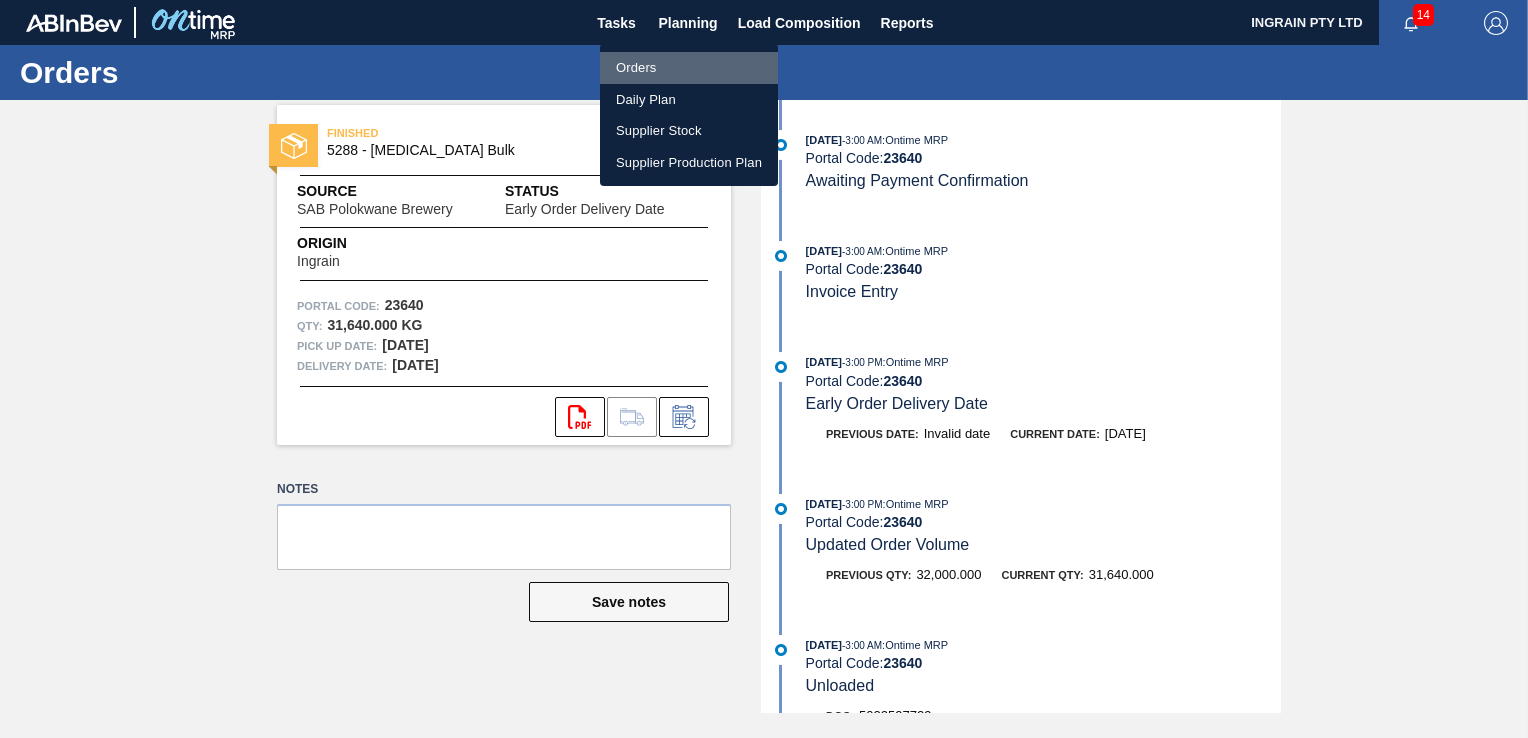 click on "Orders" at bounding box center [689, 68] 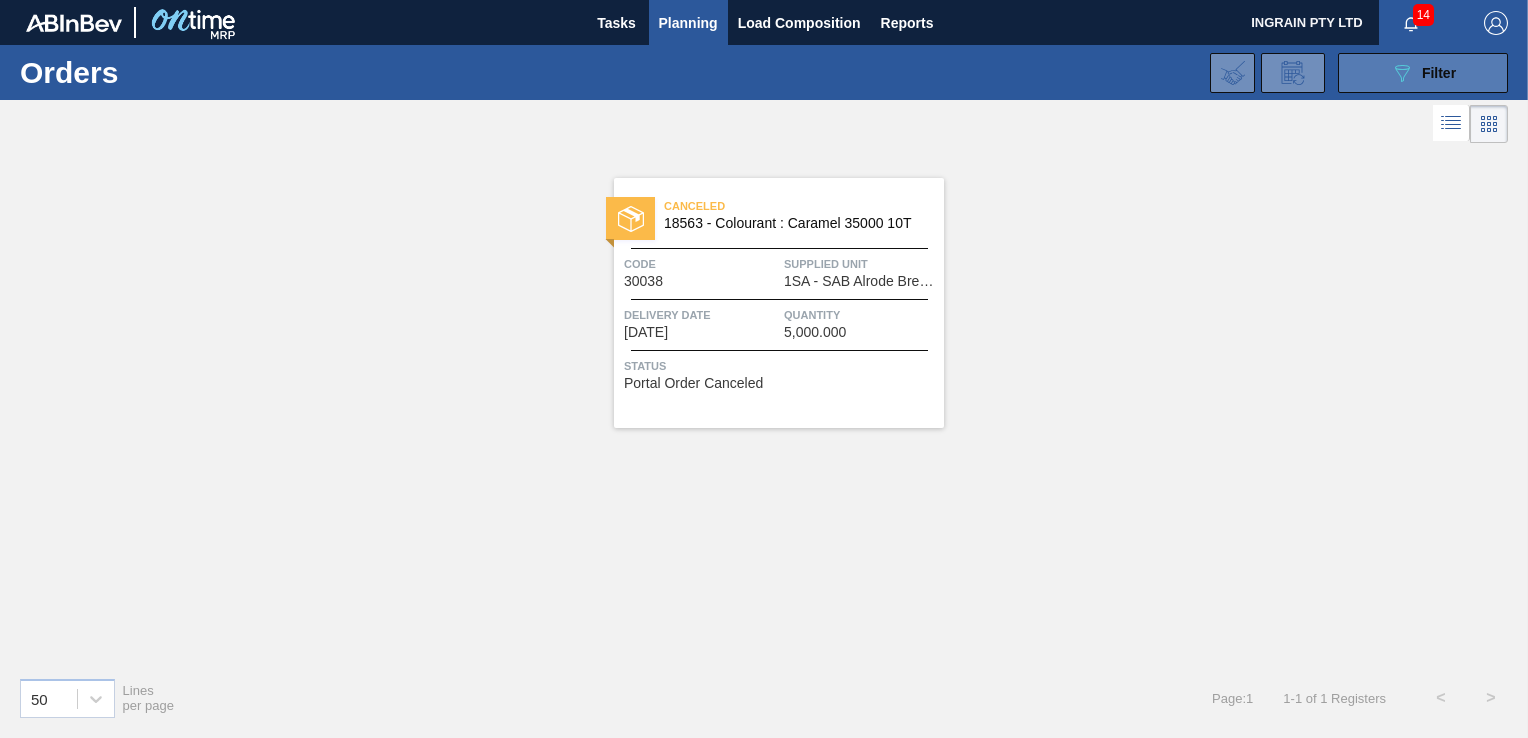 click on "089F7B8B-B2A5-4AFE-B5C0-19BA573D28AC" 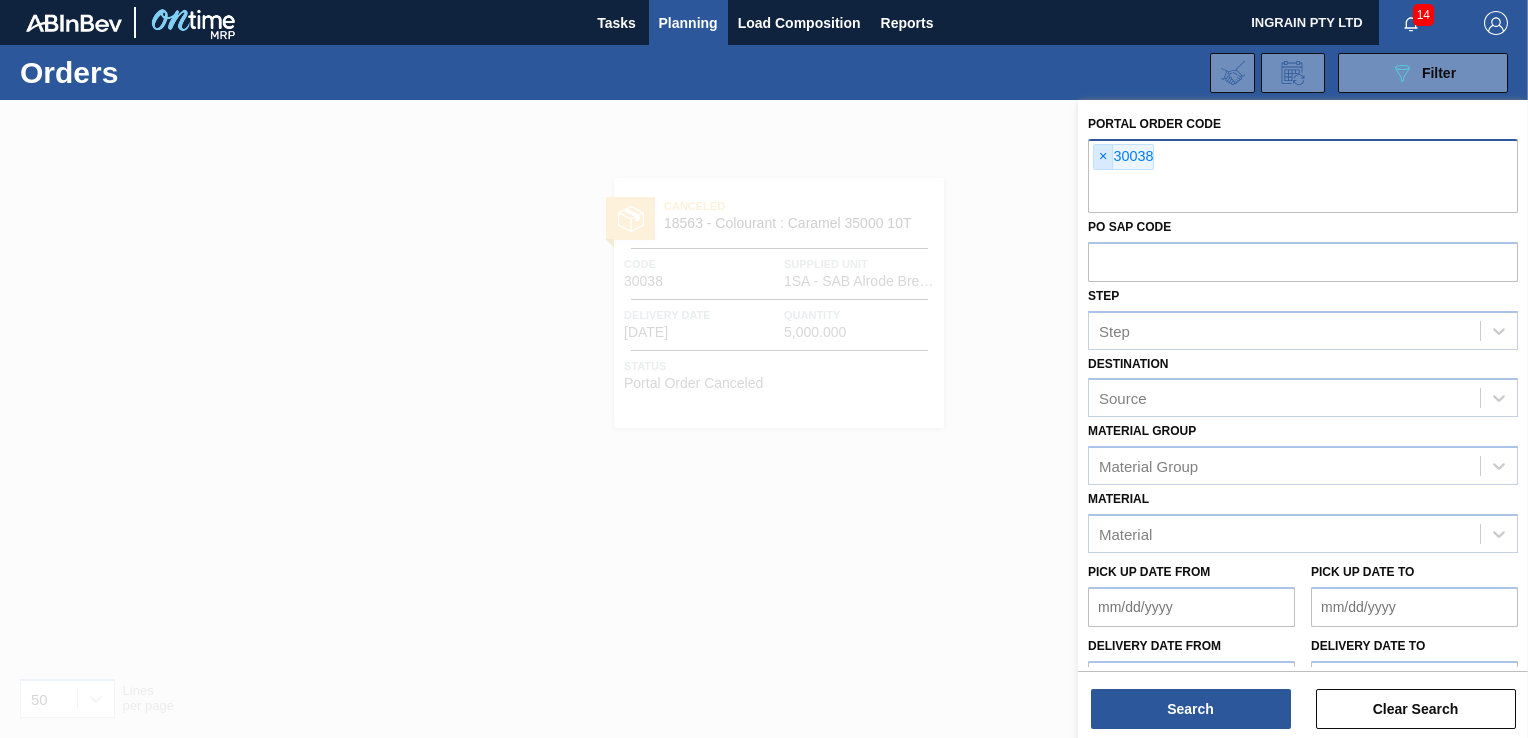click on "×" at bounding box center [1103, 157] 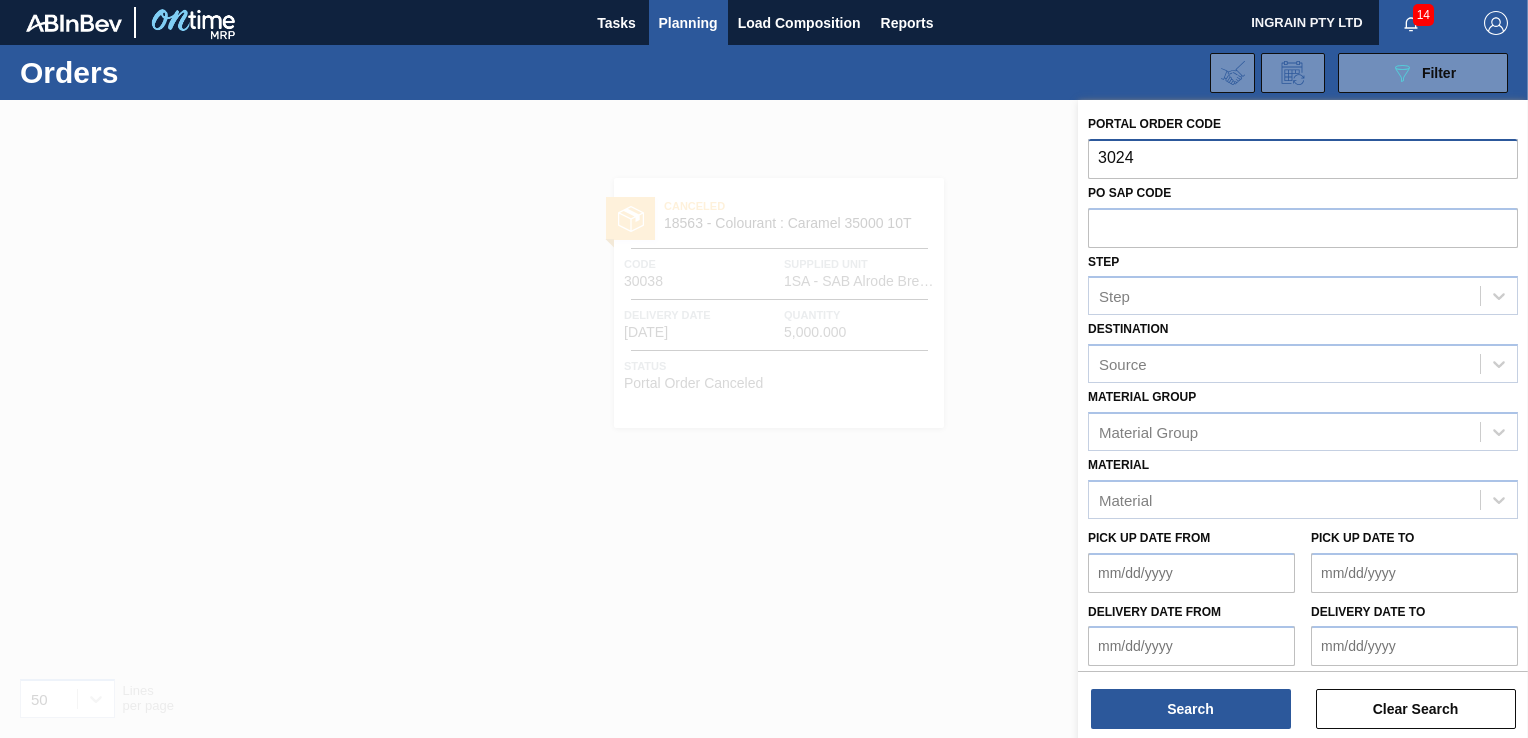 type on "30246" 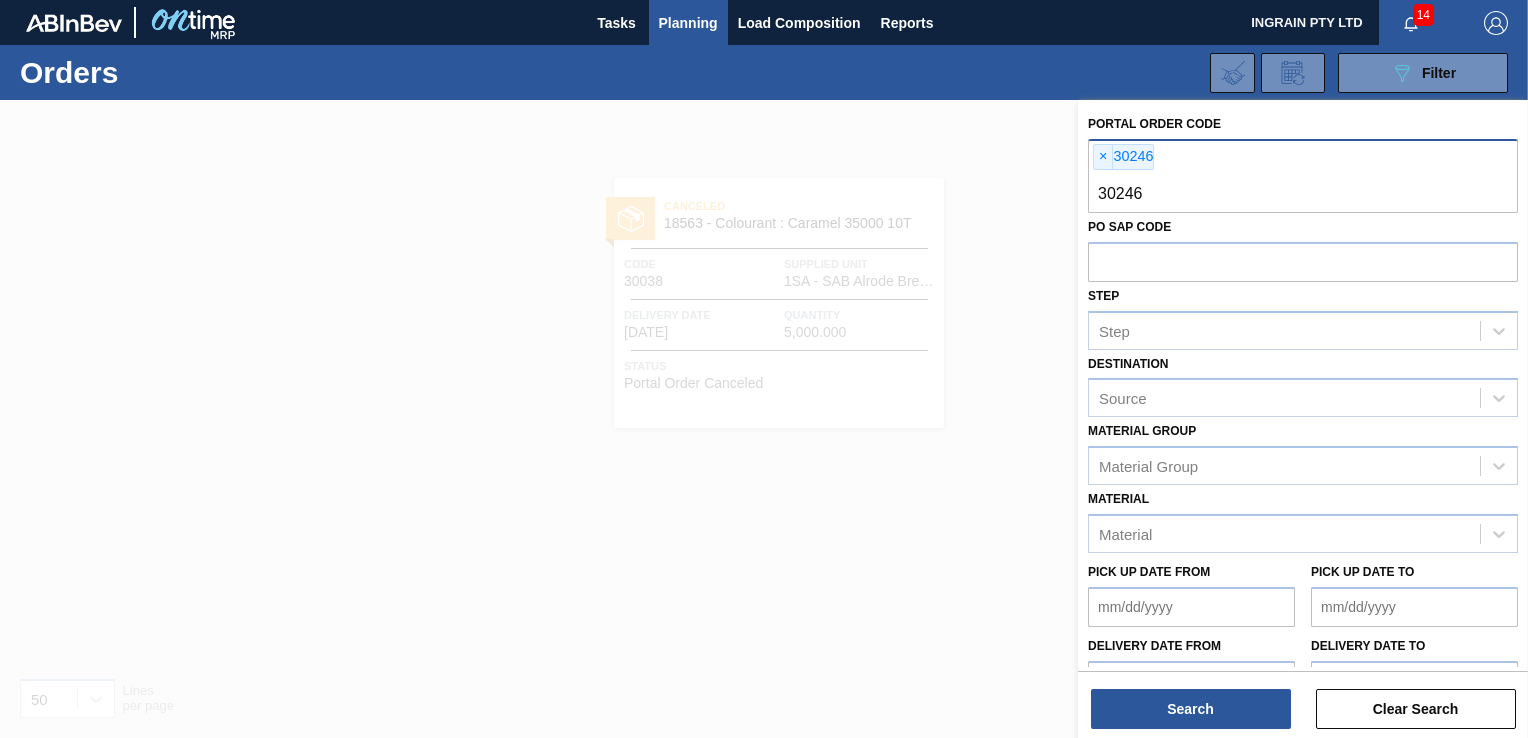 type 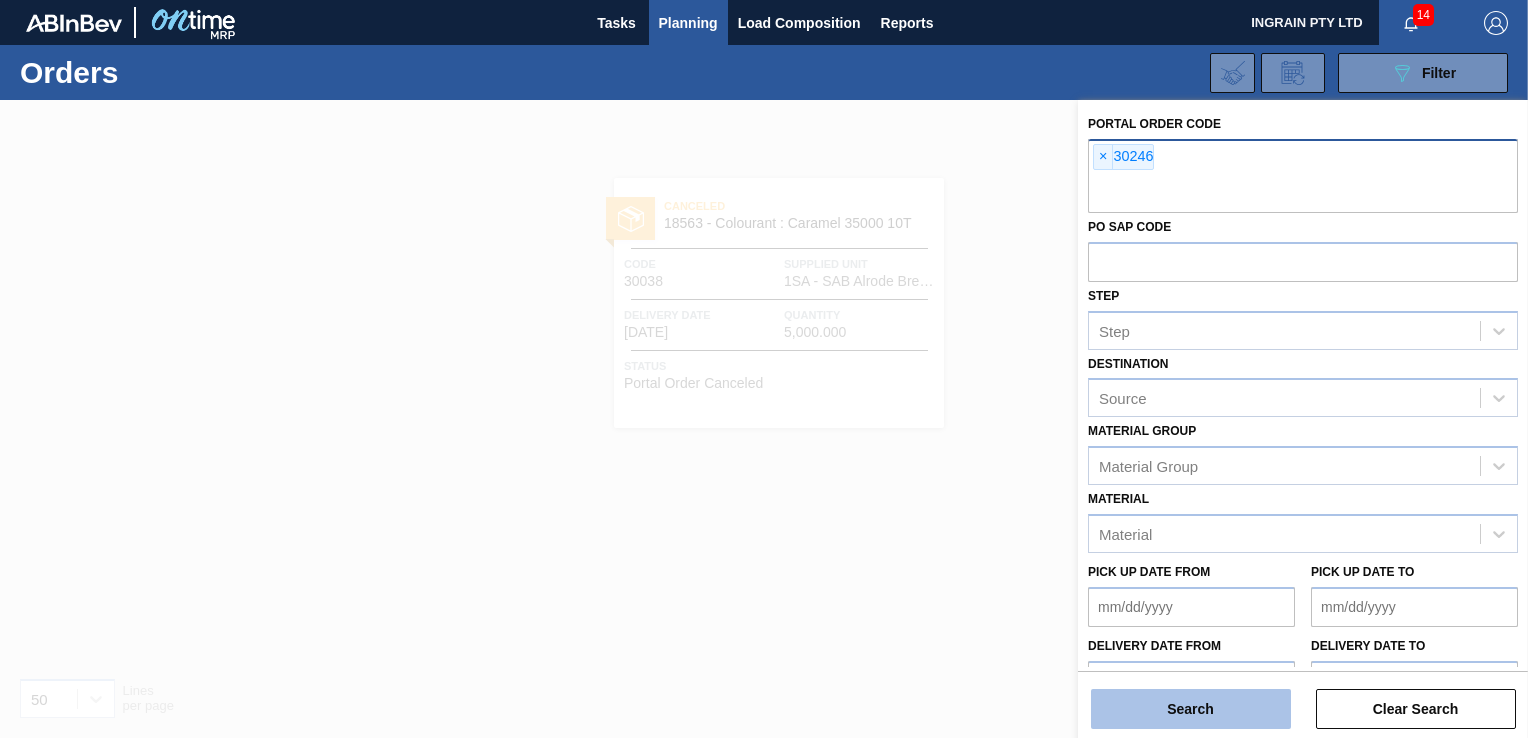 click on "Search" at bounding box center (1191, 709) 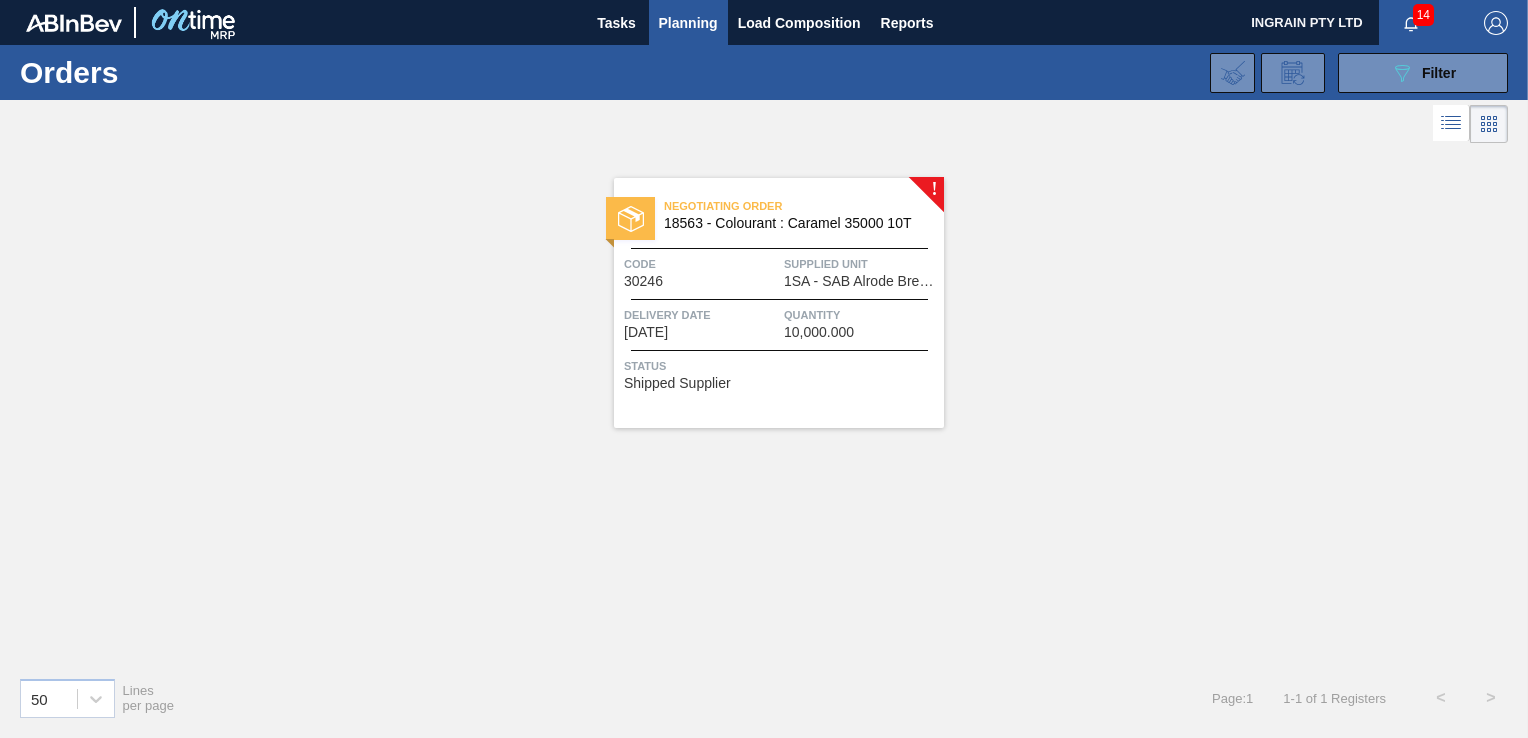 click on "18563 - Colourant : Caramel 35000 10T" at bounding box center [796, 223] 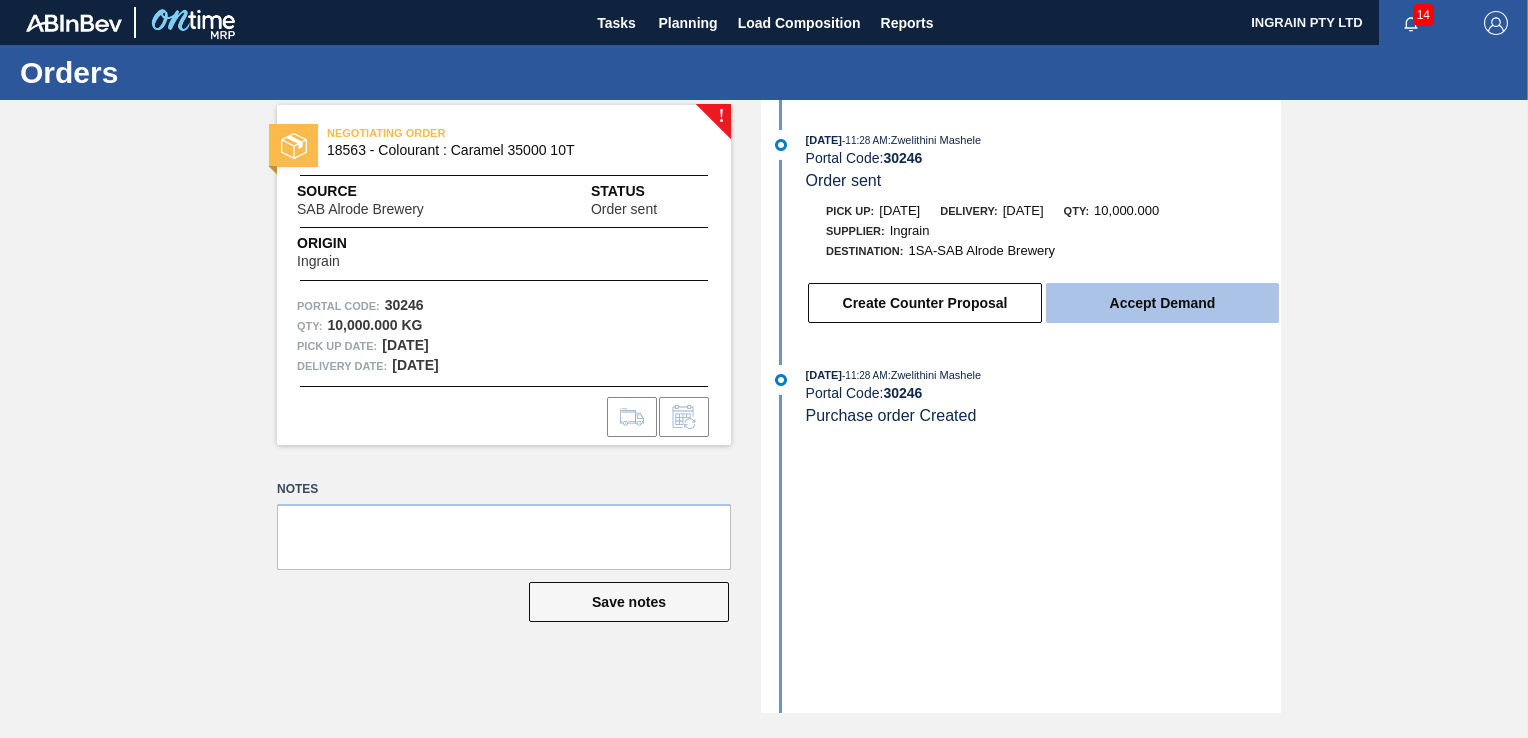 click on "Accept Demand" at bounding box center [1162, 303] 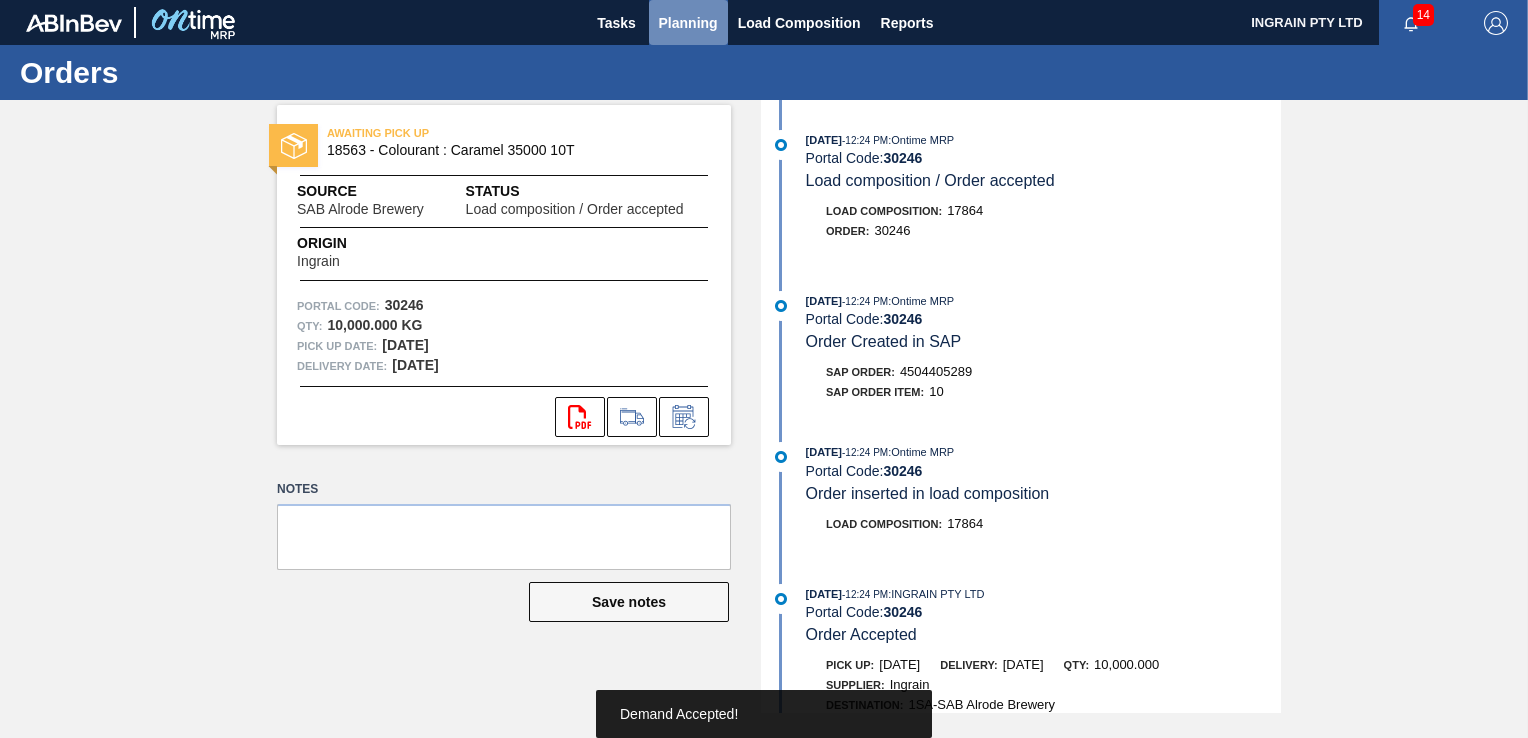 click on "Planning" at bounding box center [688, 23] 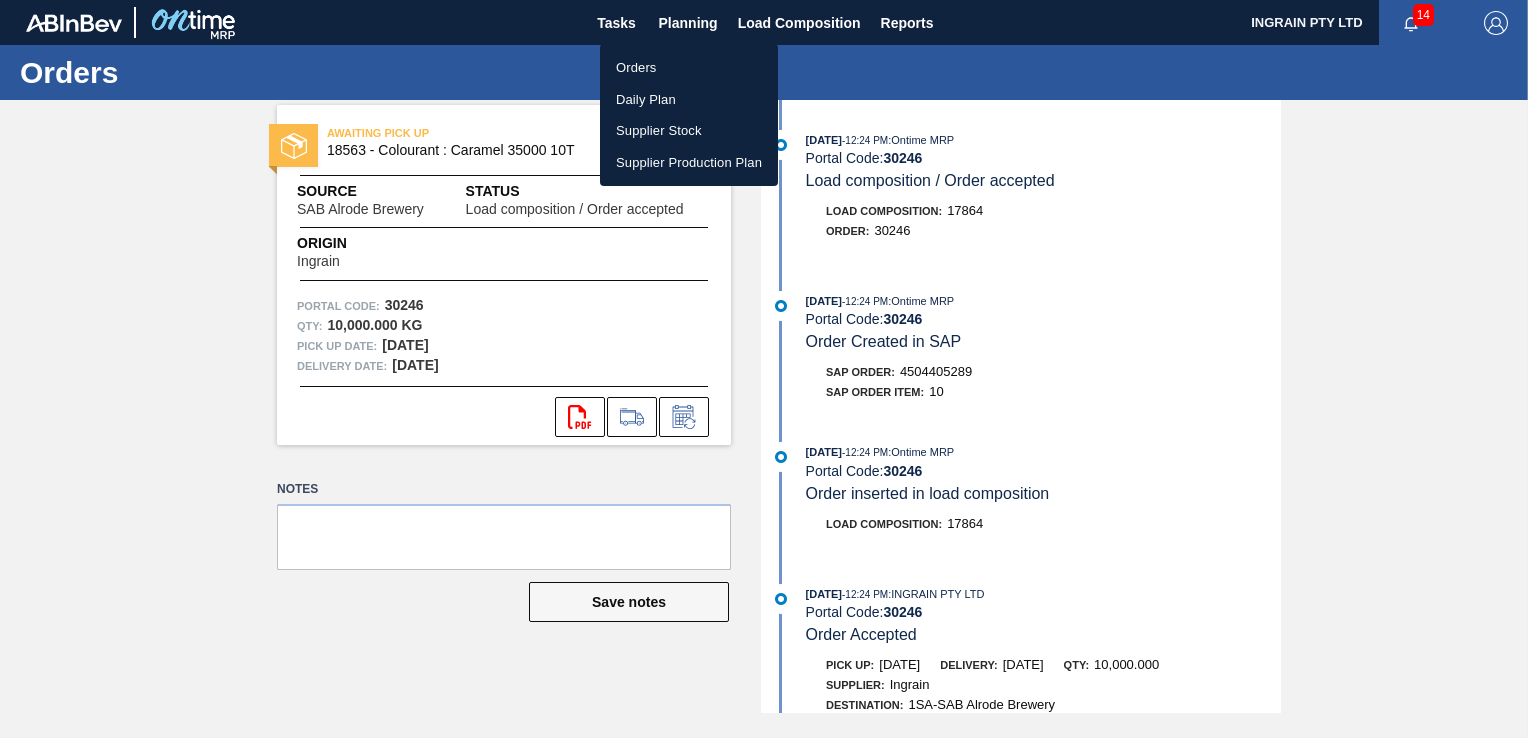 click on "Orders" at bounding box center (689, 68) 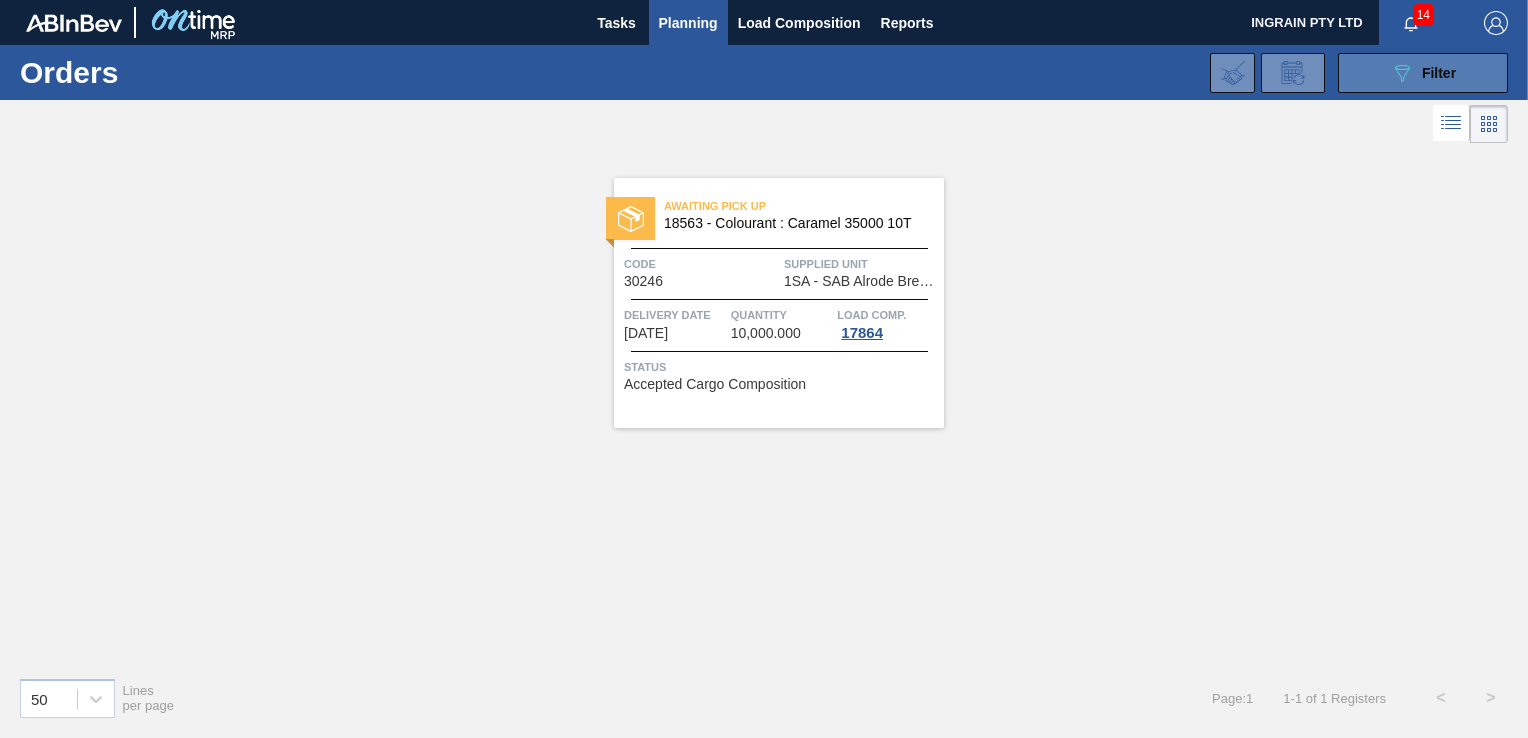 click on "089F7B8B-B2A5-4AFE-B5C0-19BA573D28AC Filter" at bounding box center (1423, 73) 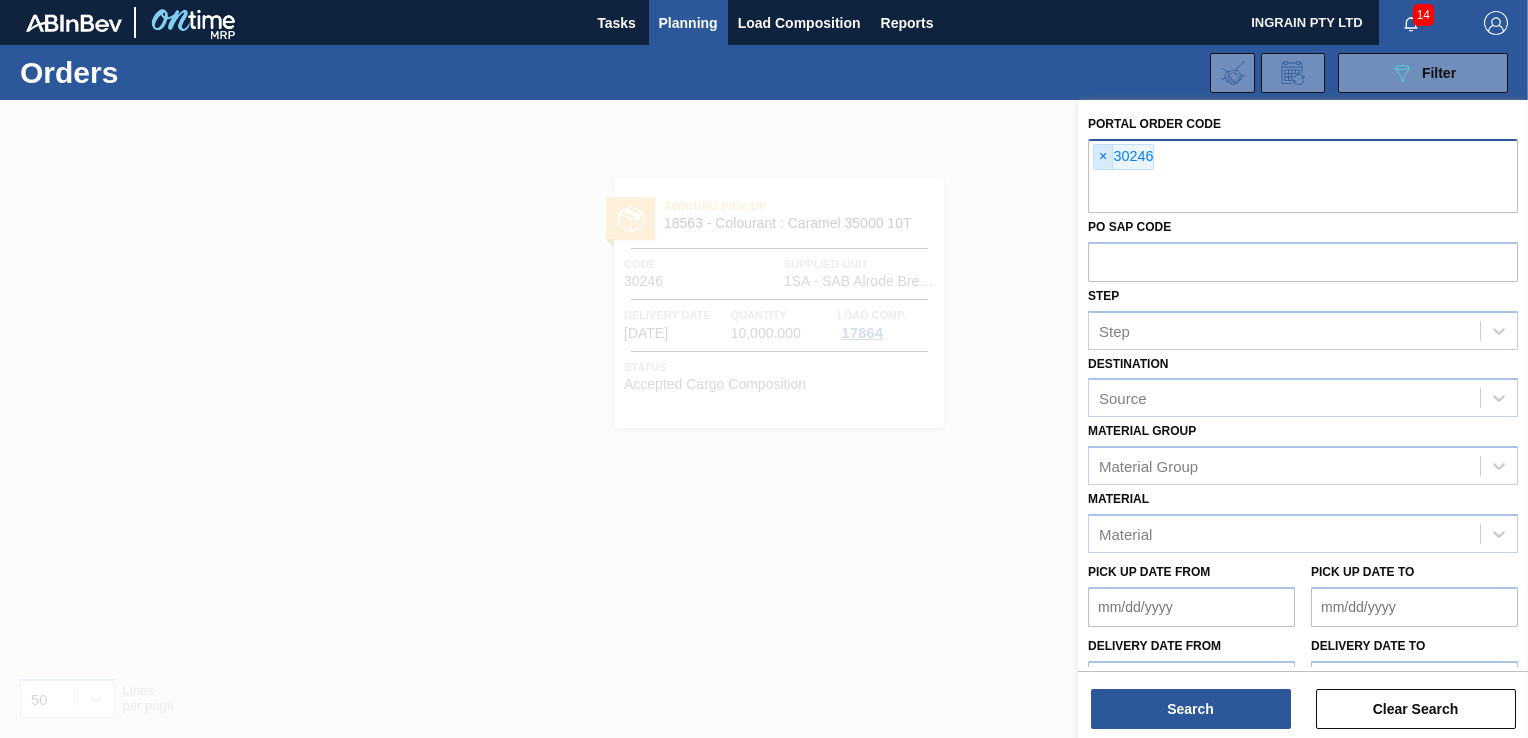click on "×" at bounding box center [1103, 157] 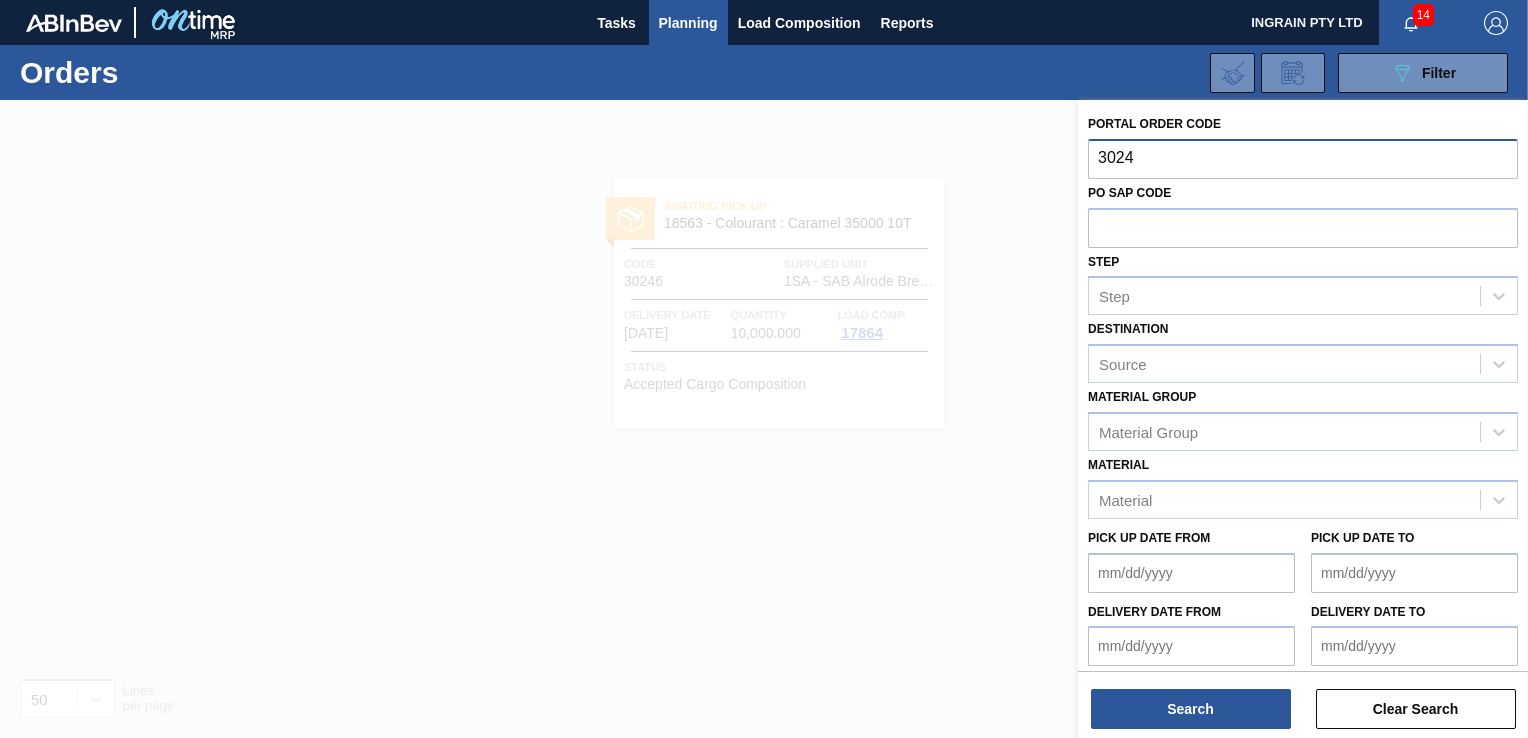 type on "30247" 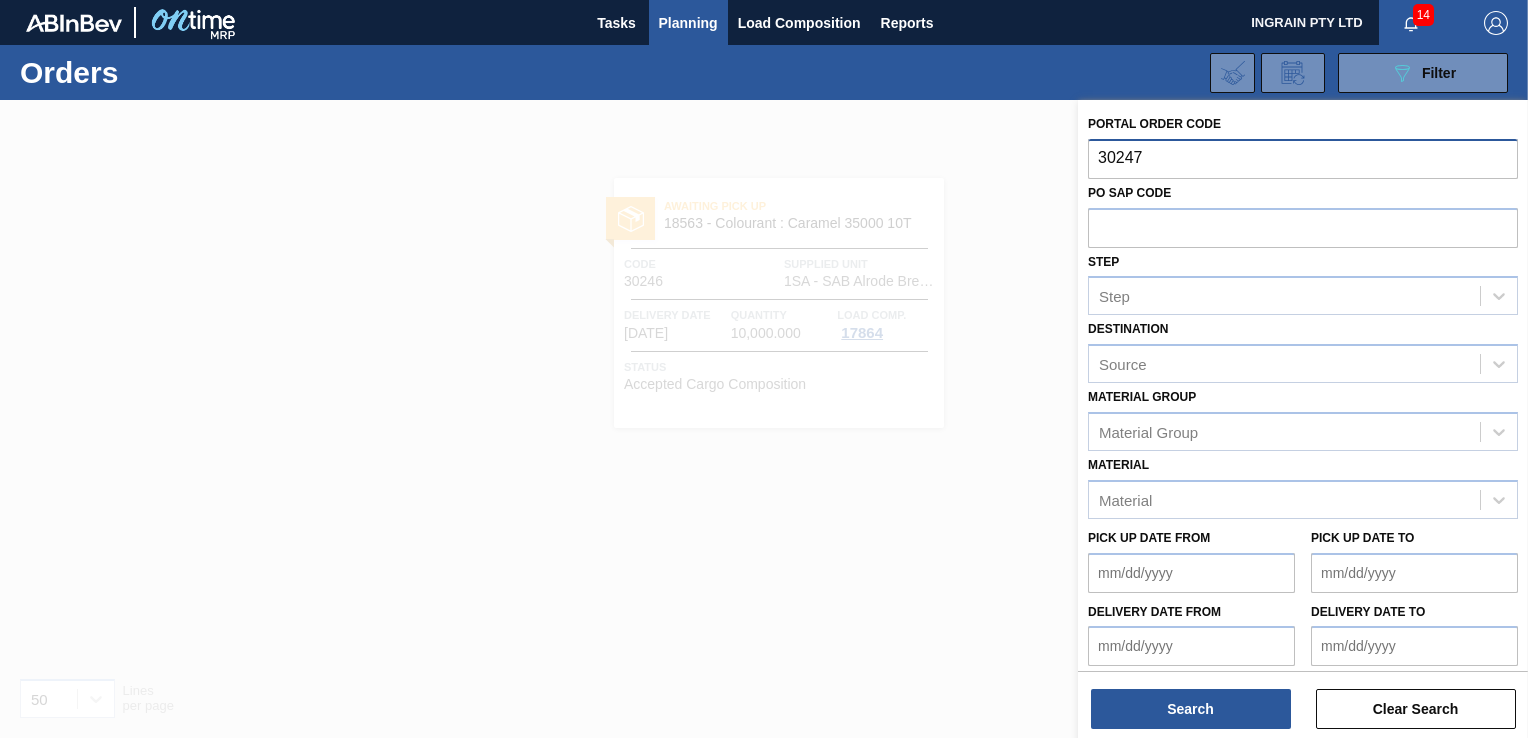 type 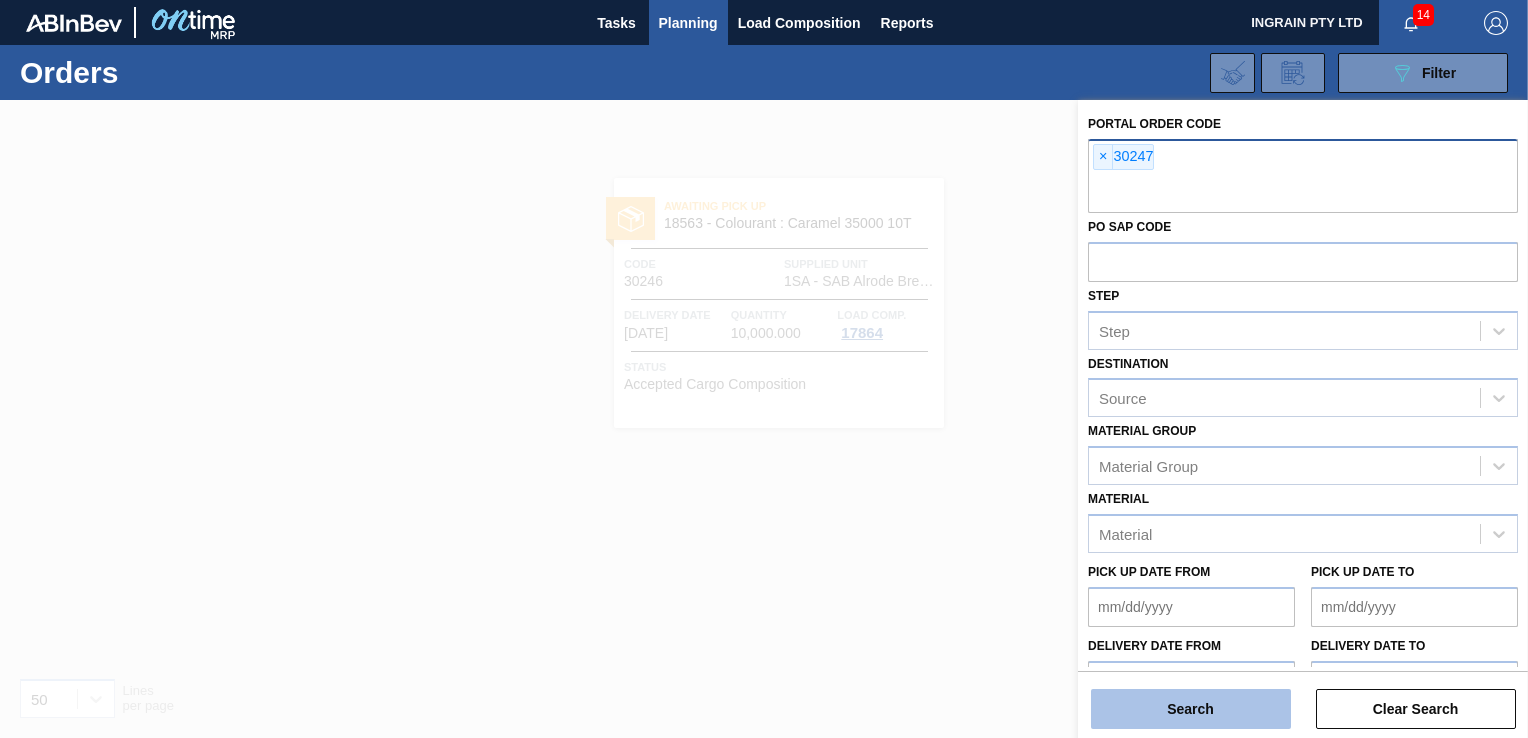 click on "Search" at bounding box center (1191, 709) 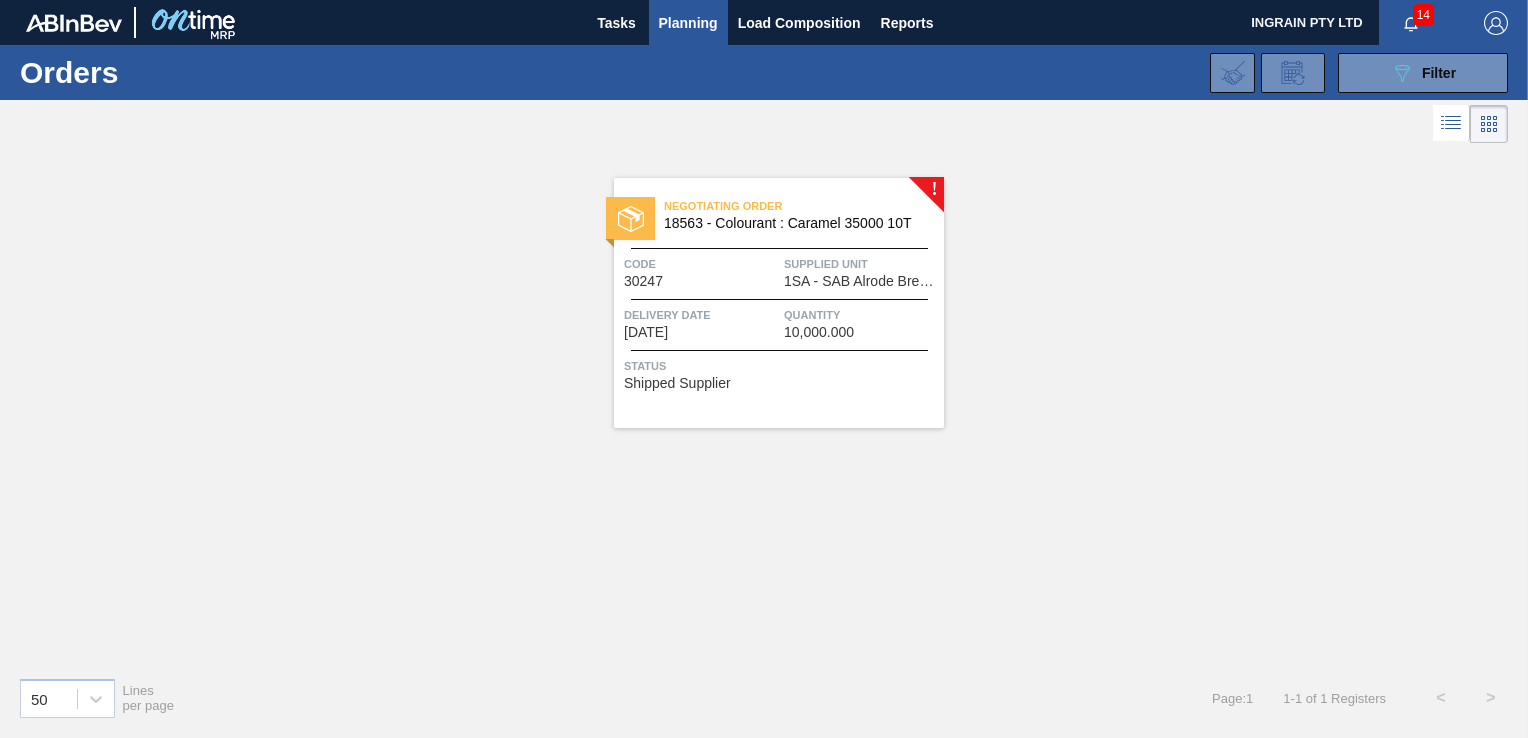 click on "Negotiating Order 18563 - Colourant : Caramel 35000 10T Code 30247 Supplied Unit 1SA - SAB Alrode Brewery Delivery Date [DATE] Quantity 10,000.000 Status Shipped Supplier" at bounding box center (779, 303) 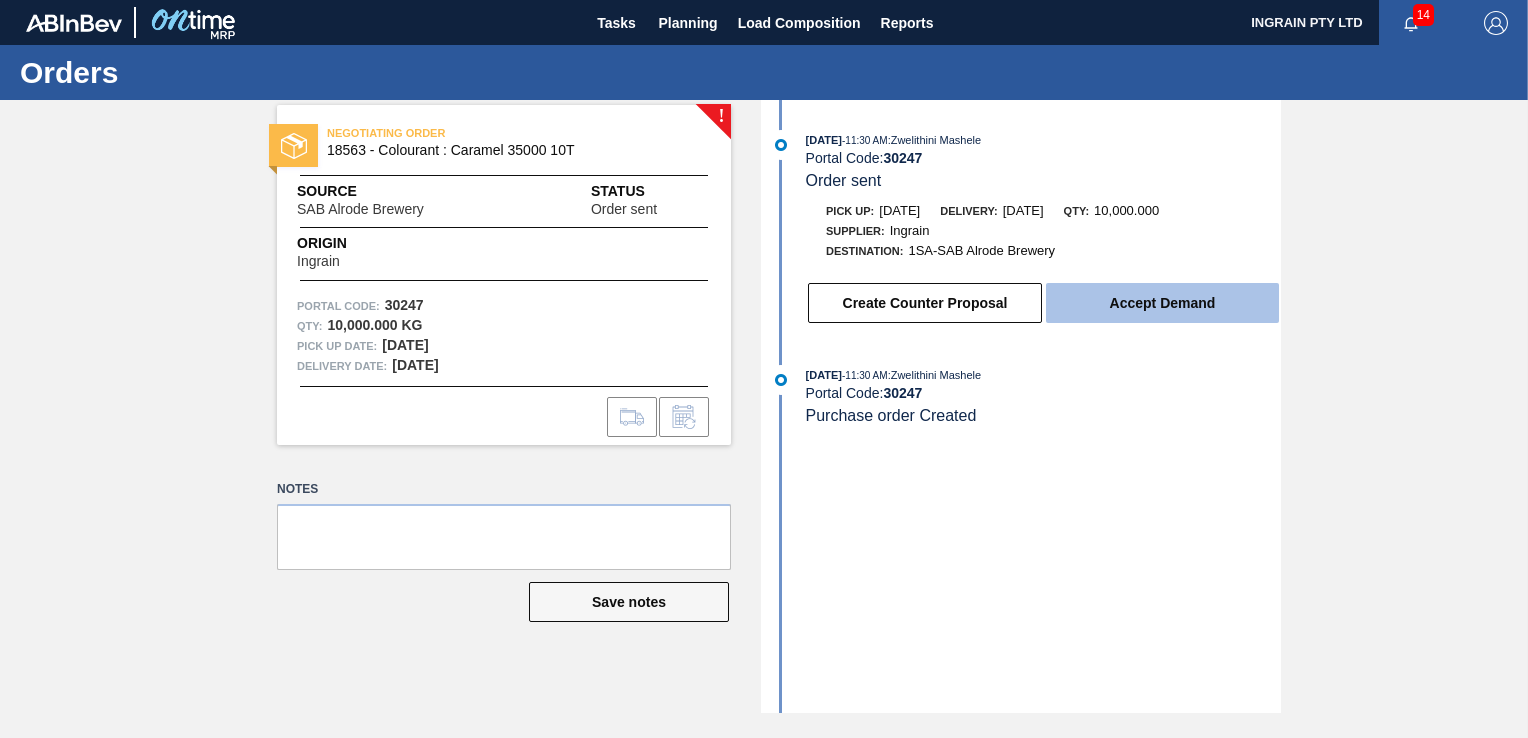 click on "Accept Demand" at bounding box center (1162, 303) 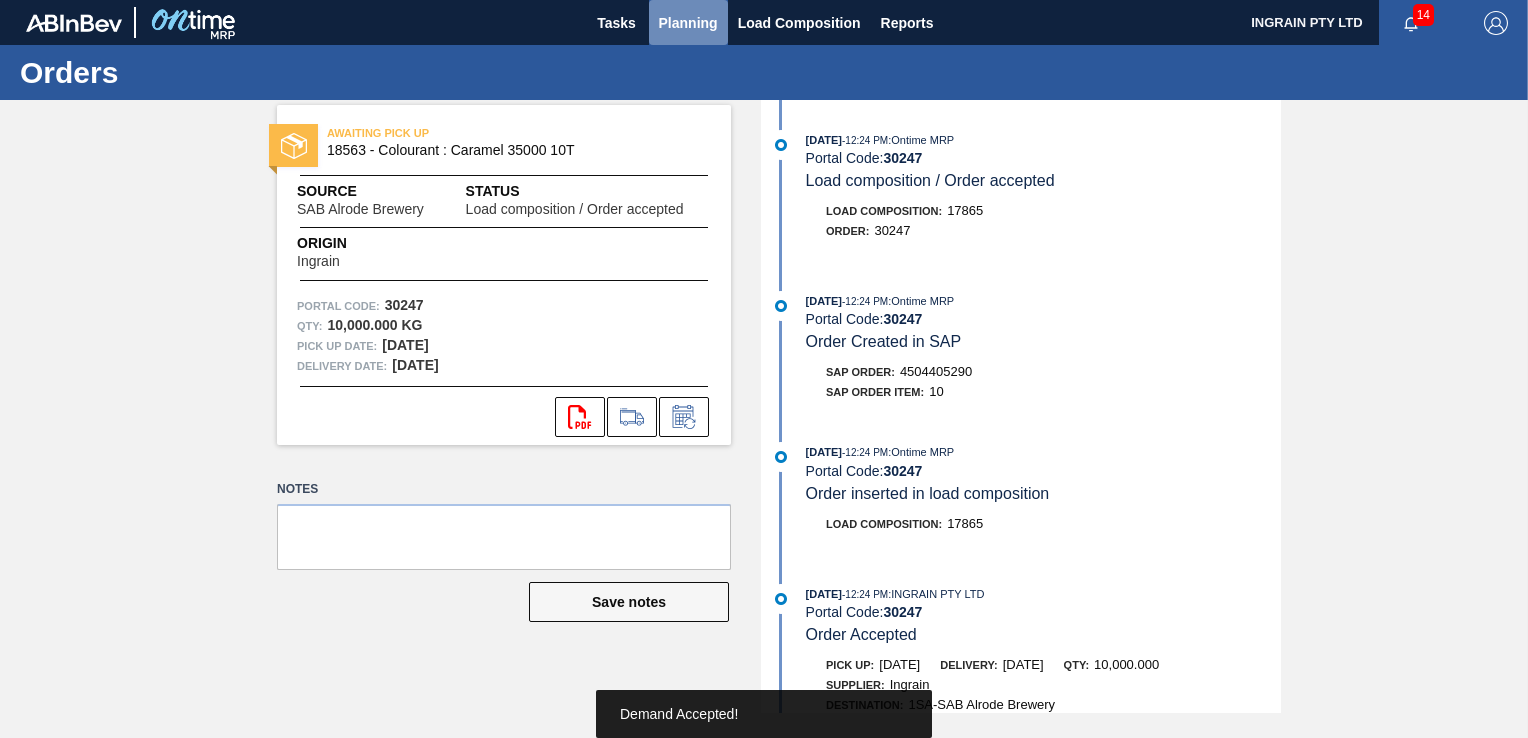 click on "Planning" at bounding box center (688, 23) 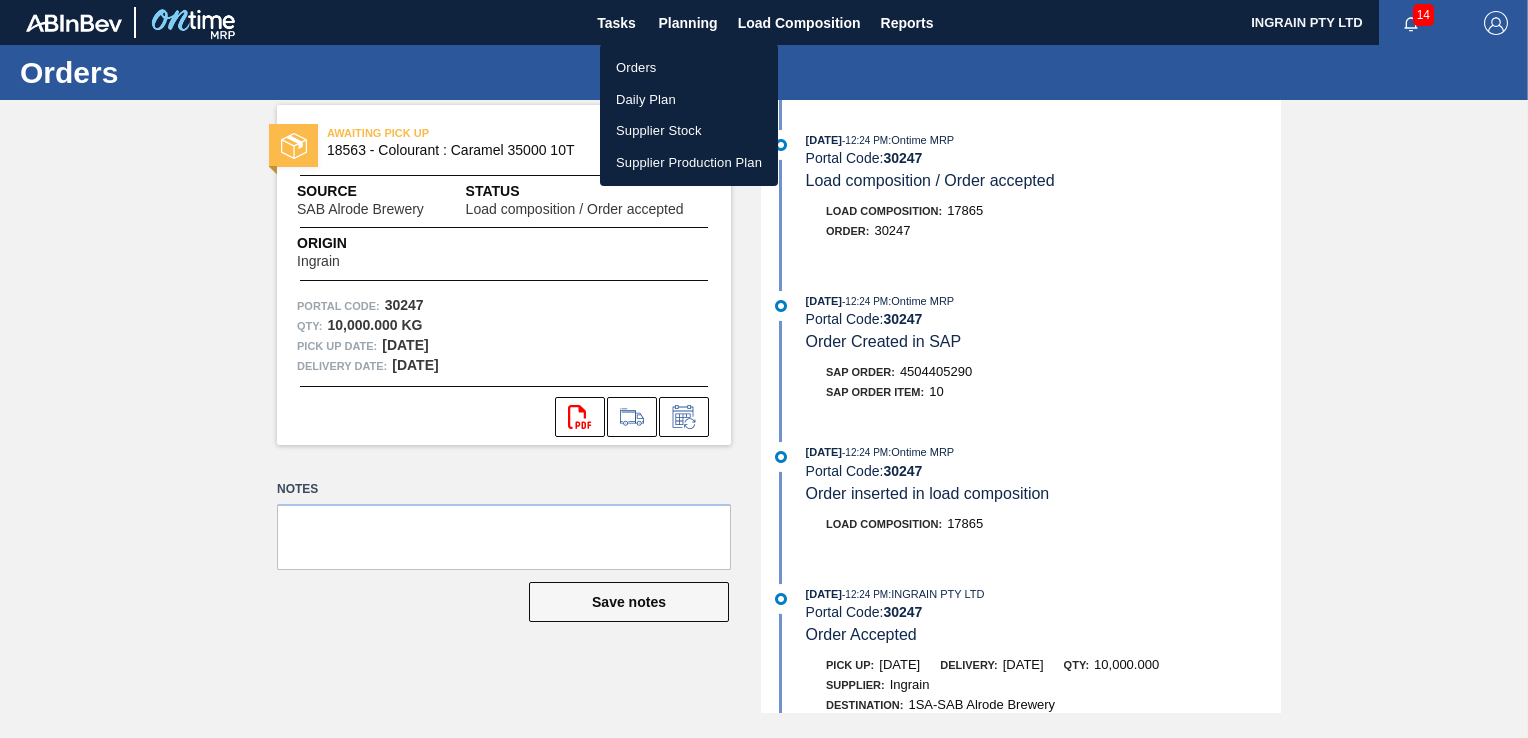 click on "Orders" at bounding box center (689, 68) 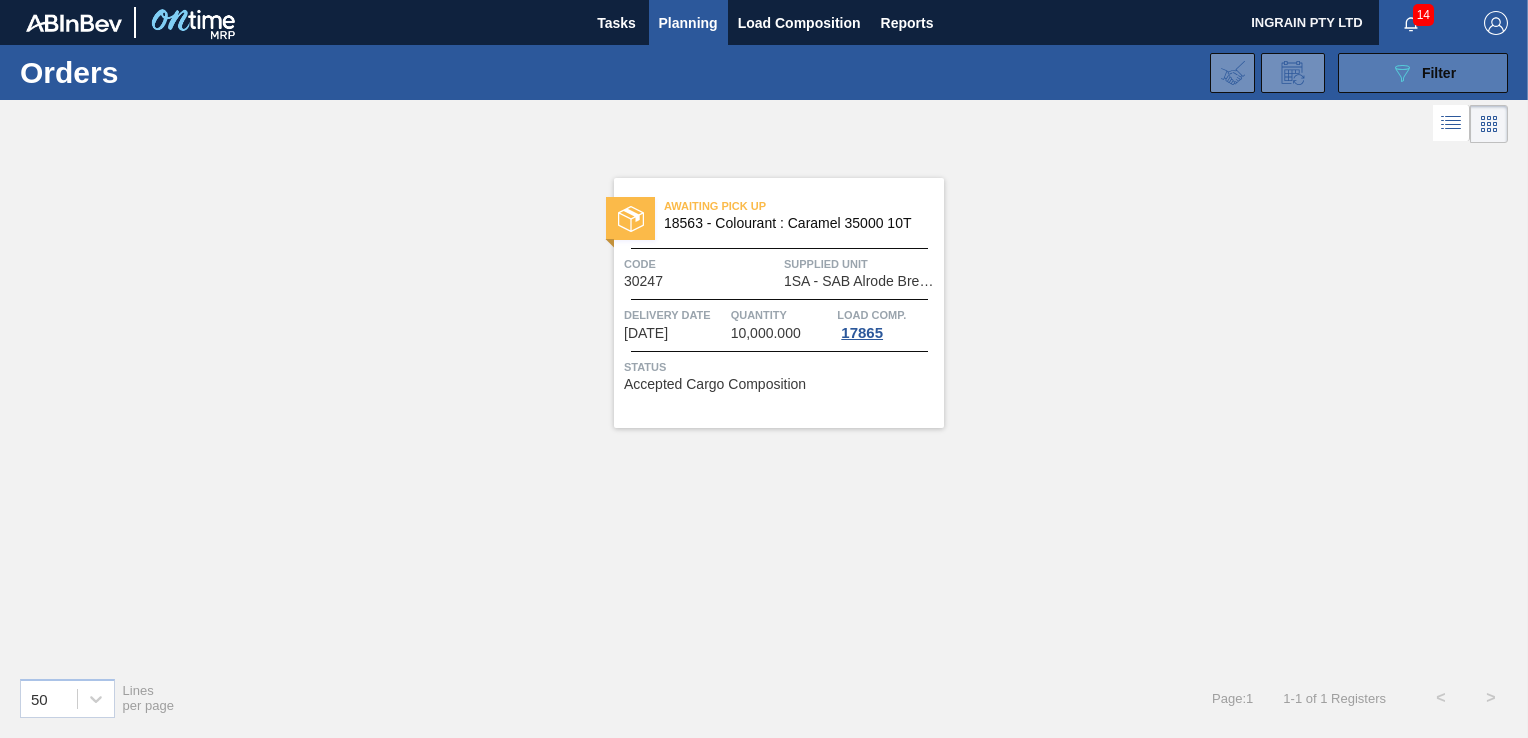 click on "Filter" at bounding box center [1439, 73] 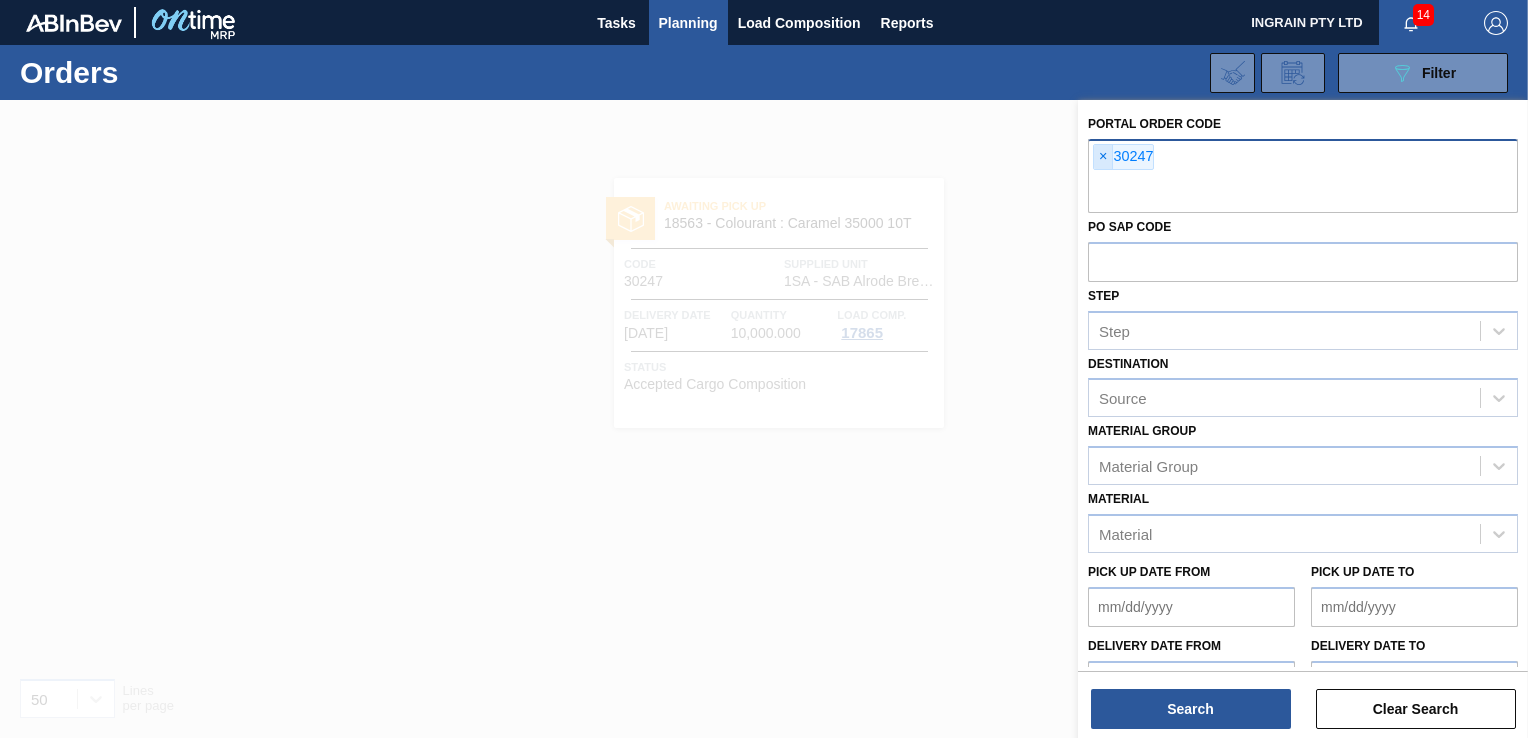 click on "×" at bounding box center [1103, 157] 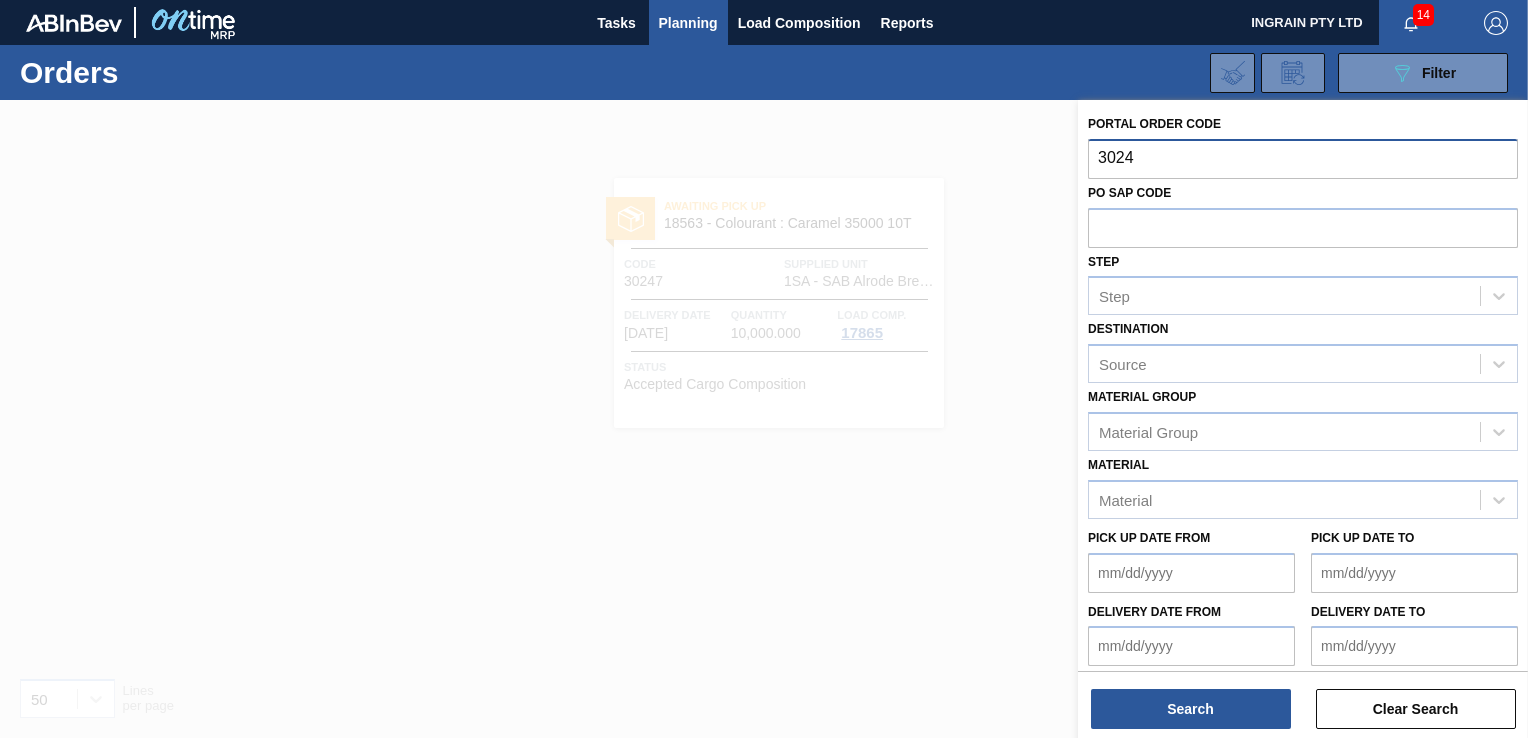 type on "30248" 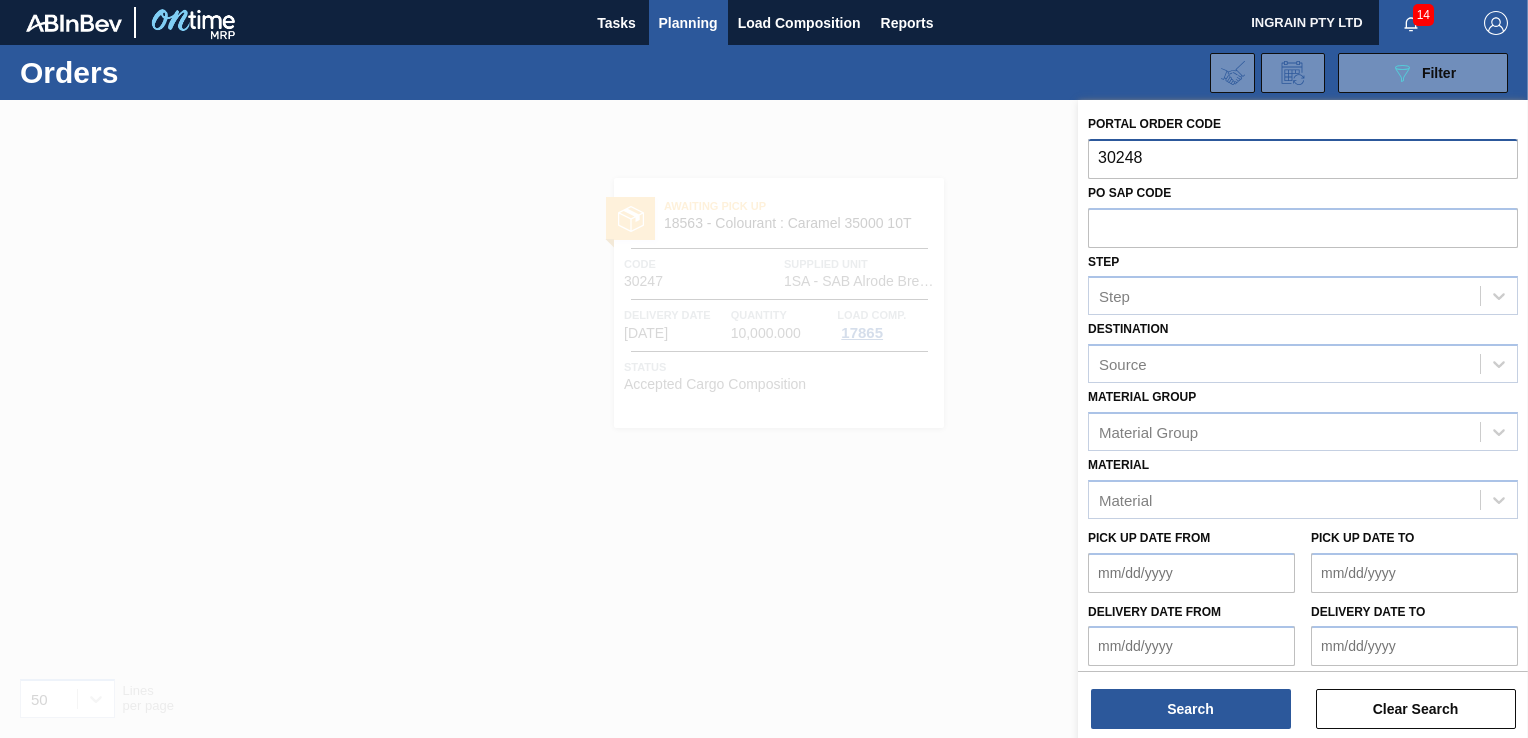 type 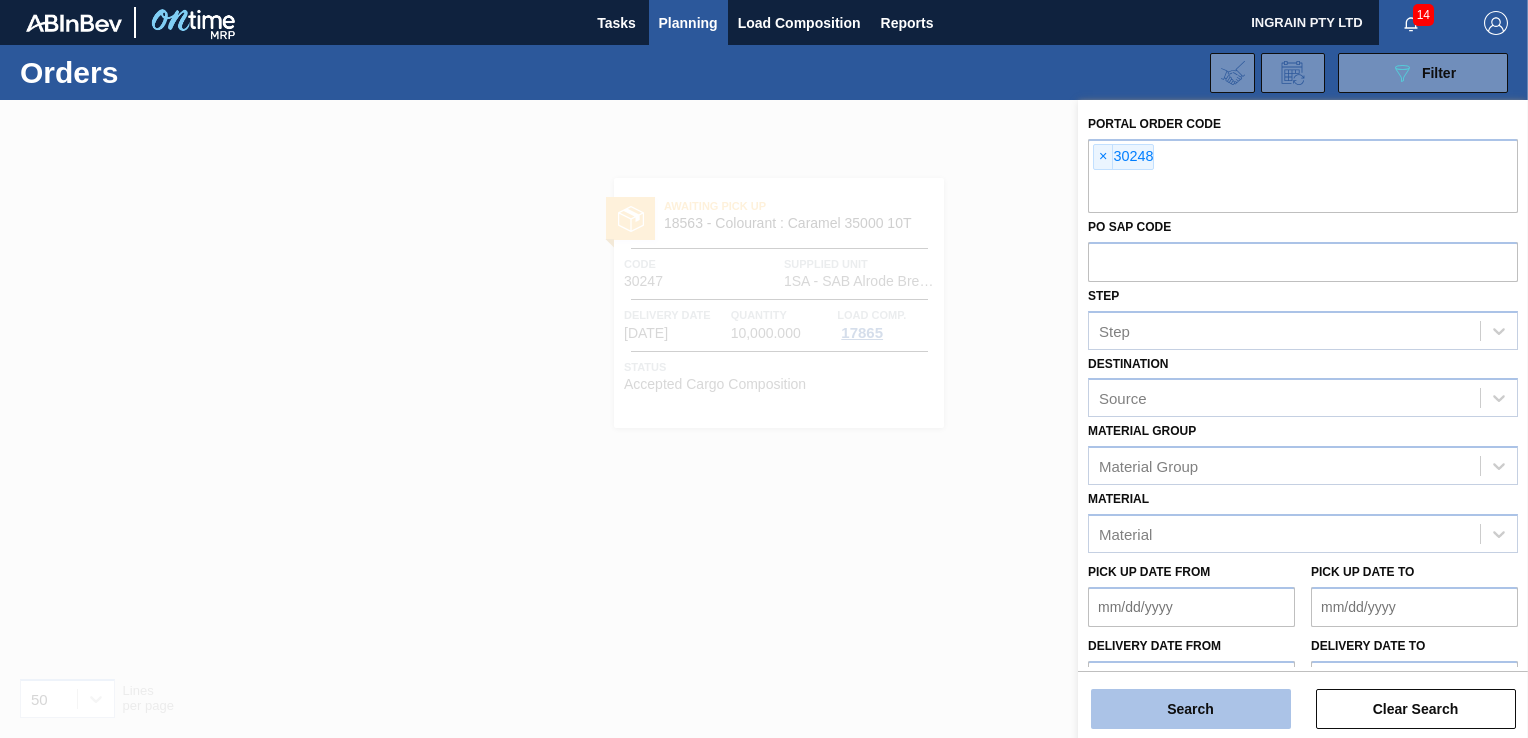 click on "Search" at bounding box center [1191, 709] 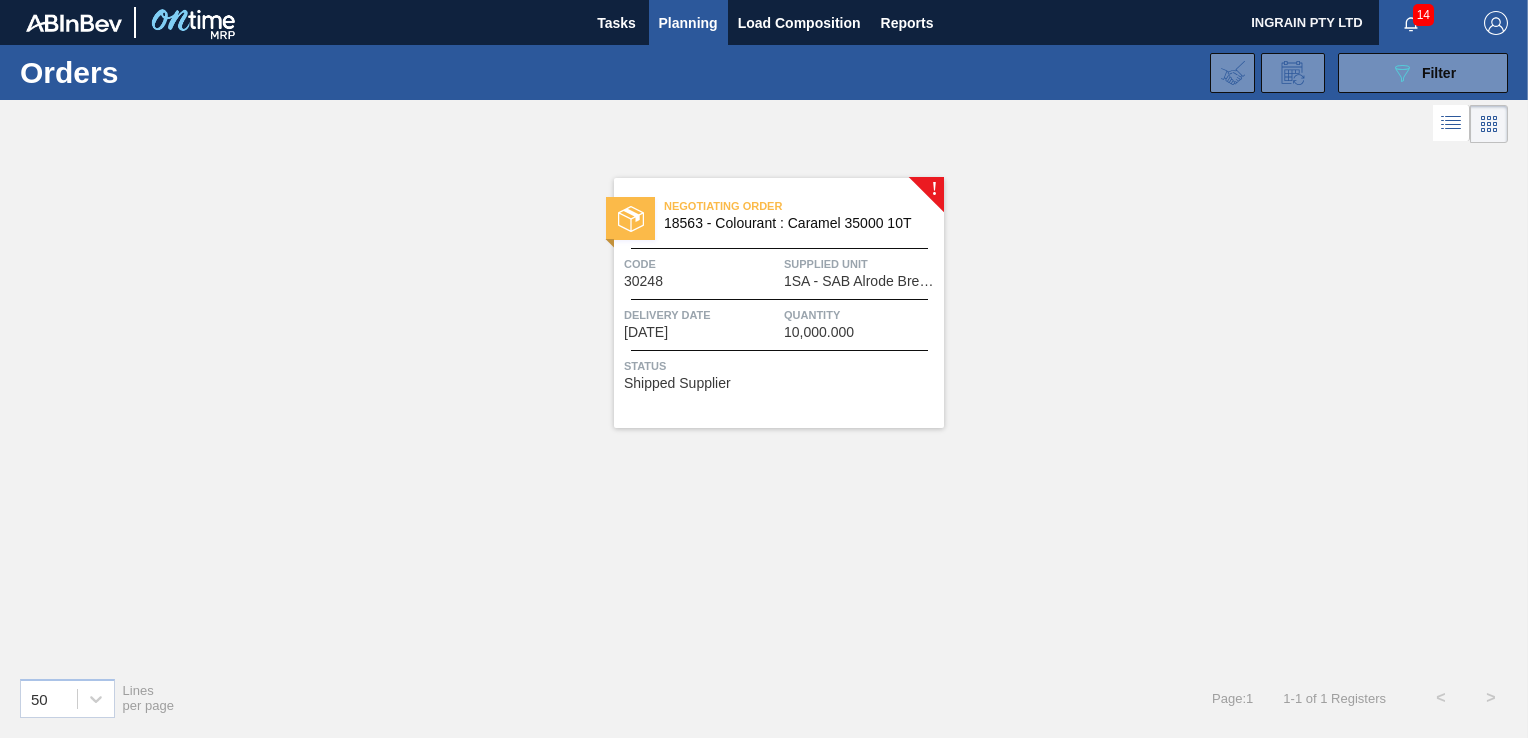 click on "Supplied Unit" at bounding box center [861, 264] 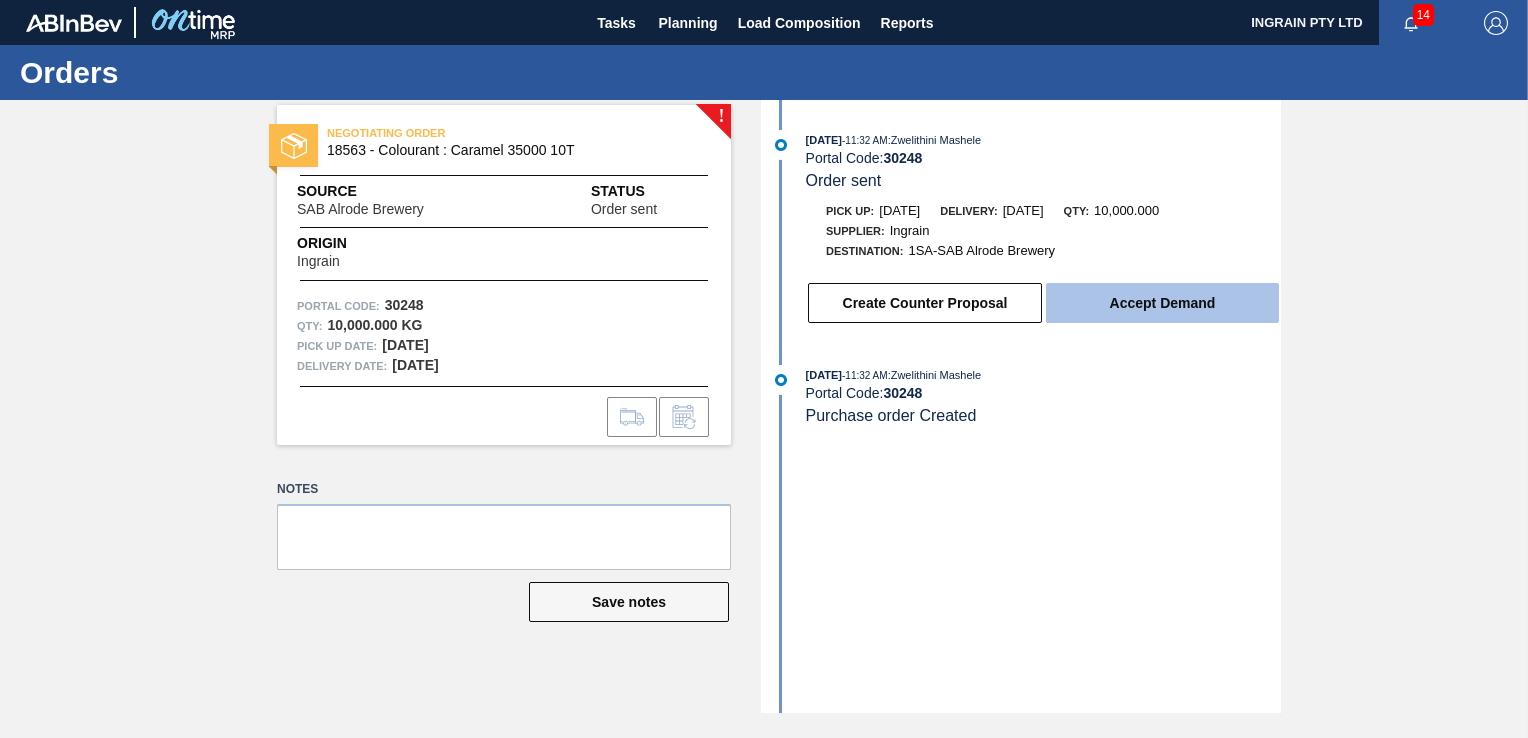 click on "Accept Demand" at bounding box center [1162, 303] 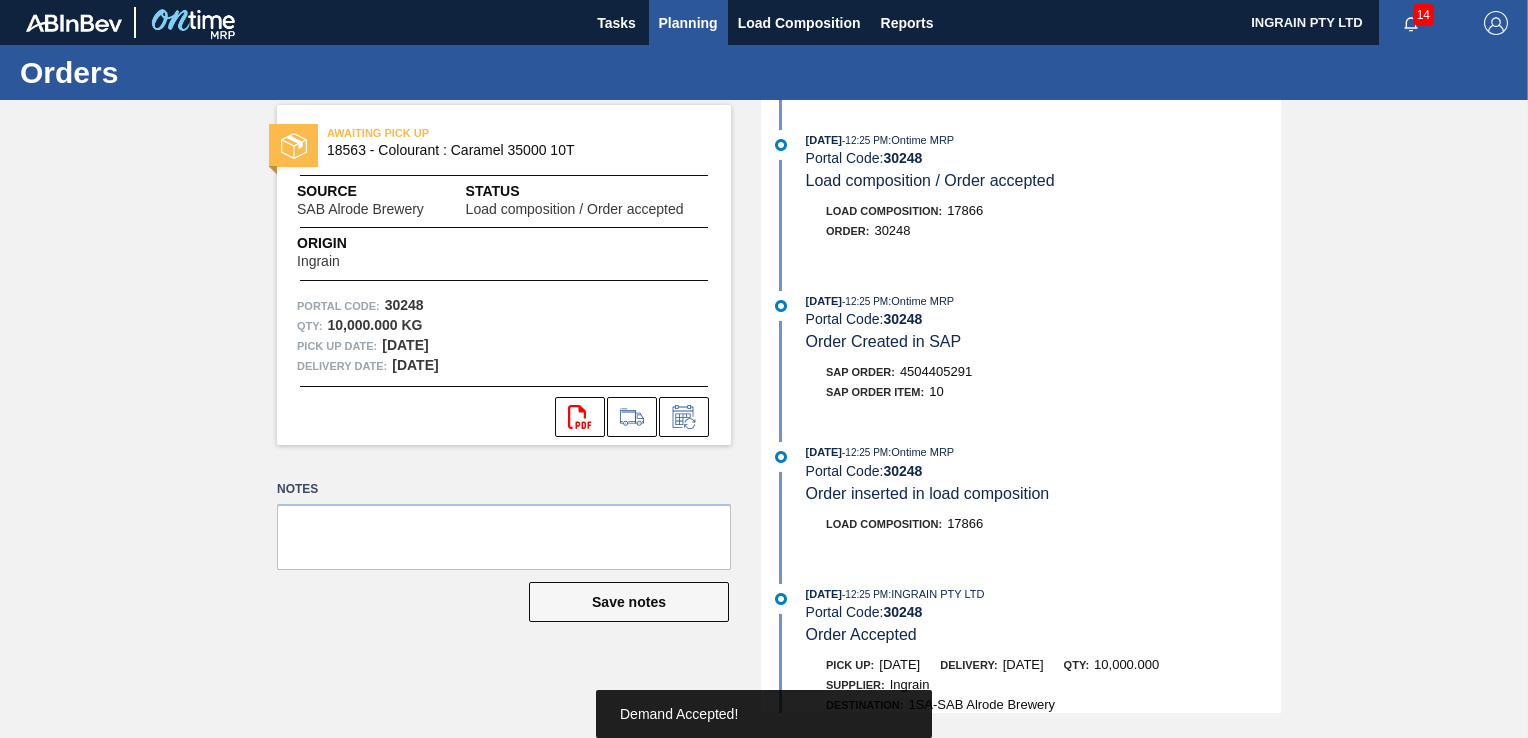 click on "Planning" at bounding box center [688, 23] 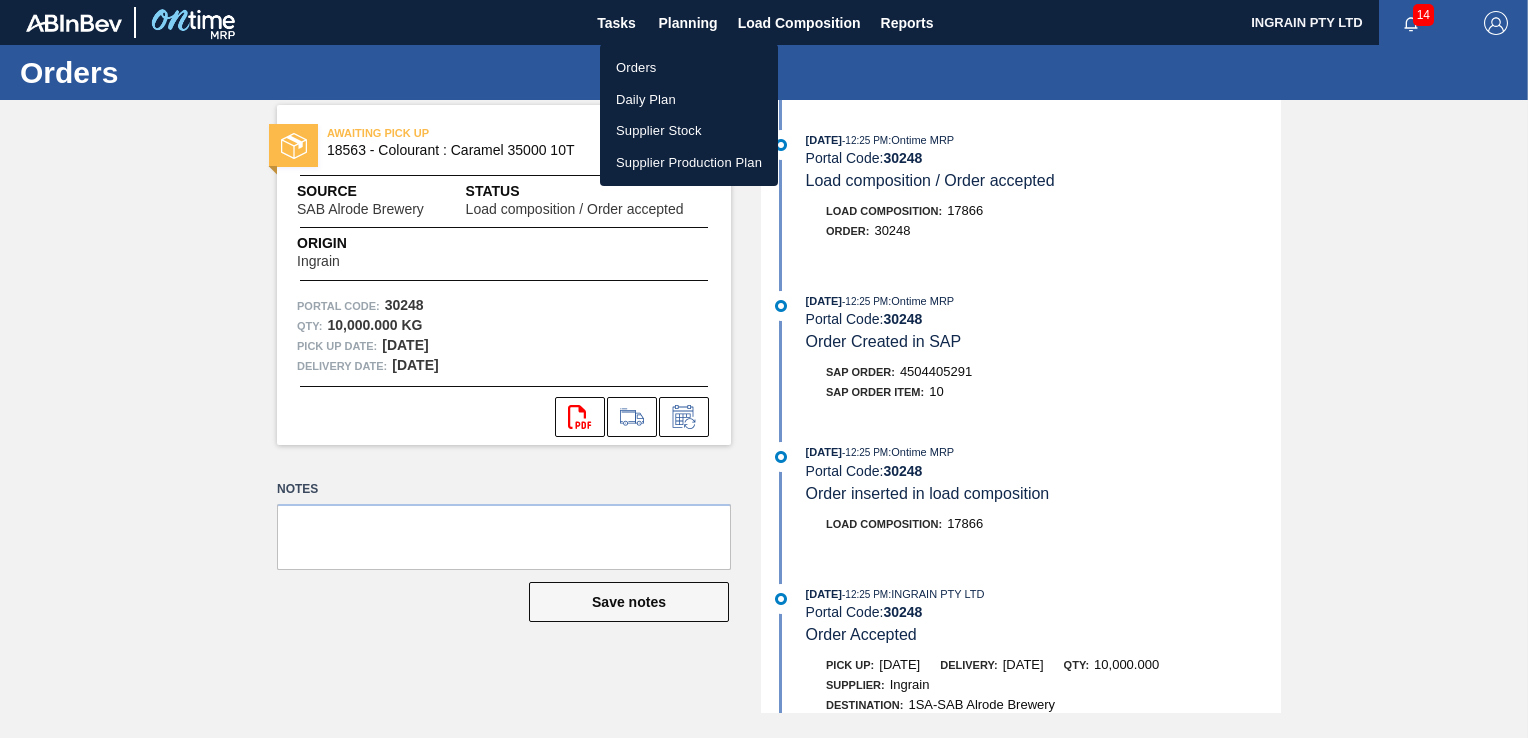 click on "Orders" at bounding box center (689, 68) 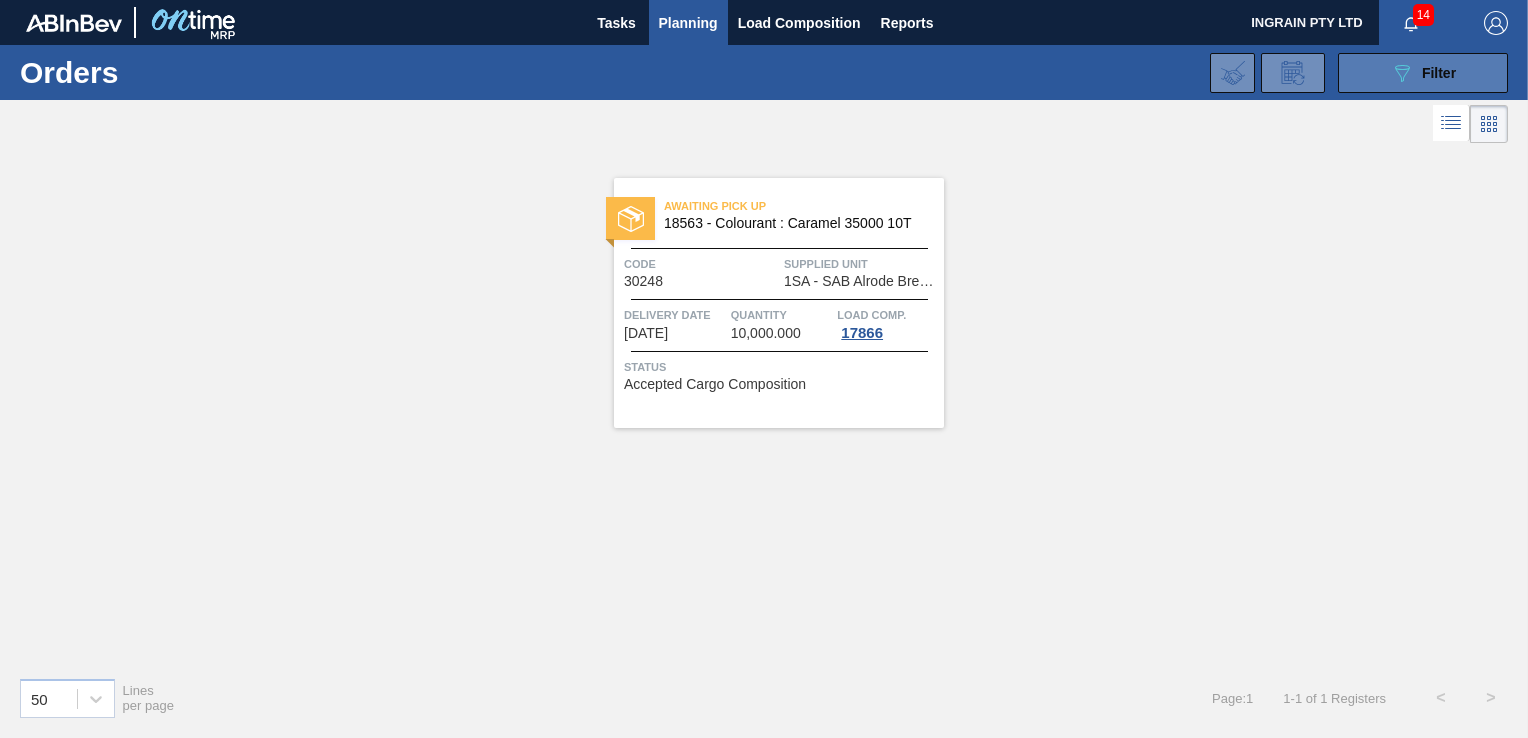 click on "089F7B8B-B2A5-4AFE-B5C0-19BA573D28AC Filter" at bounding box center (1423, 73) 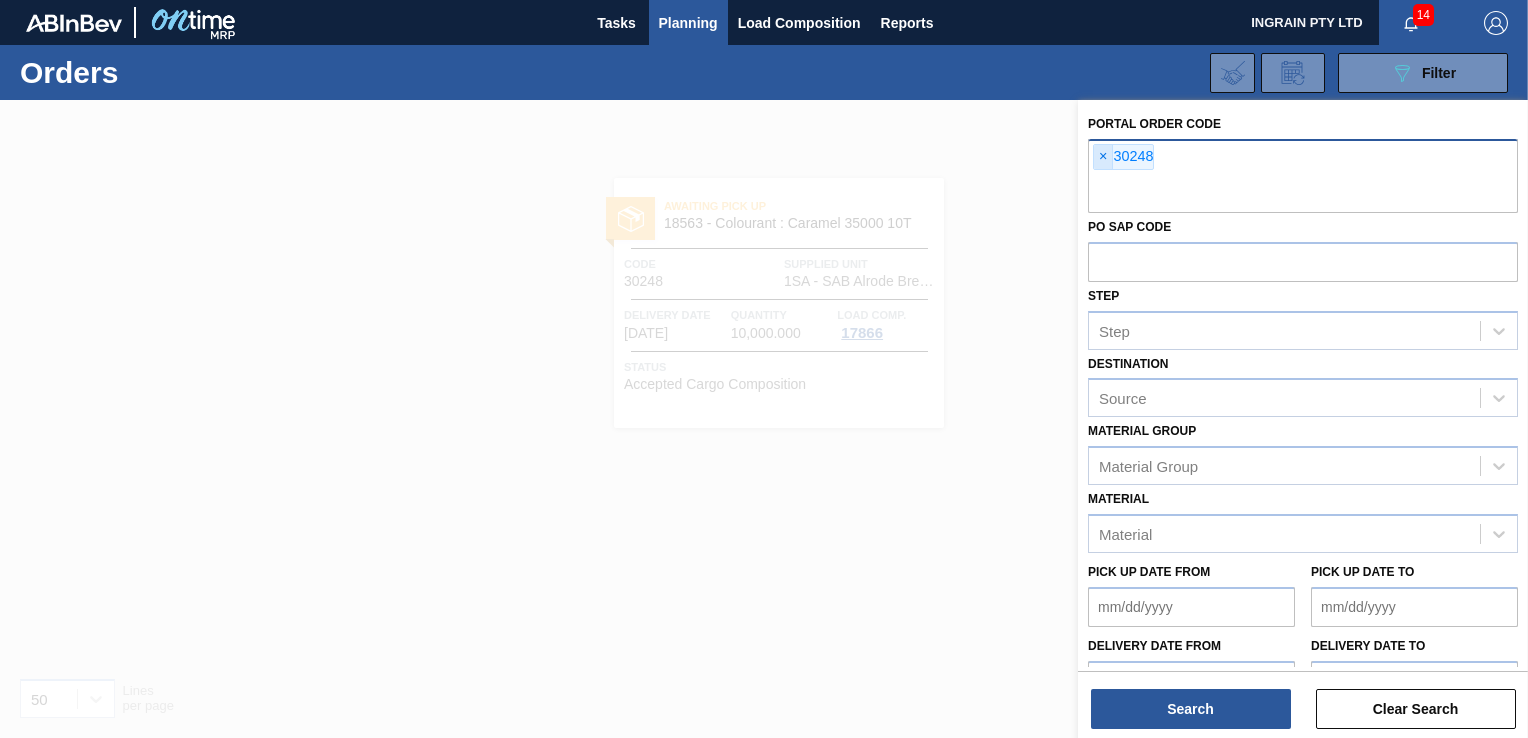 click on "×" at bounding box center (1103, 157) 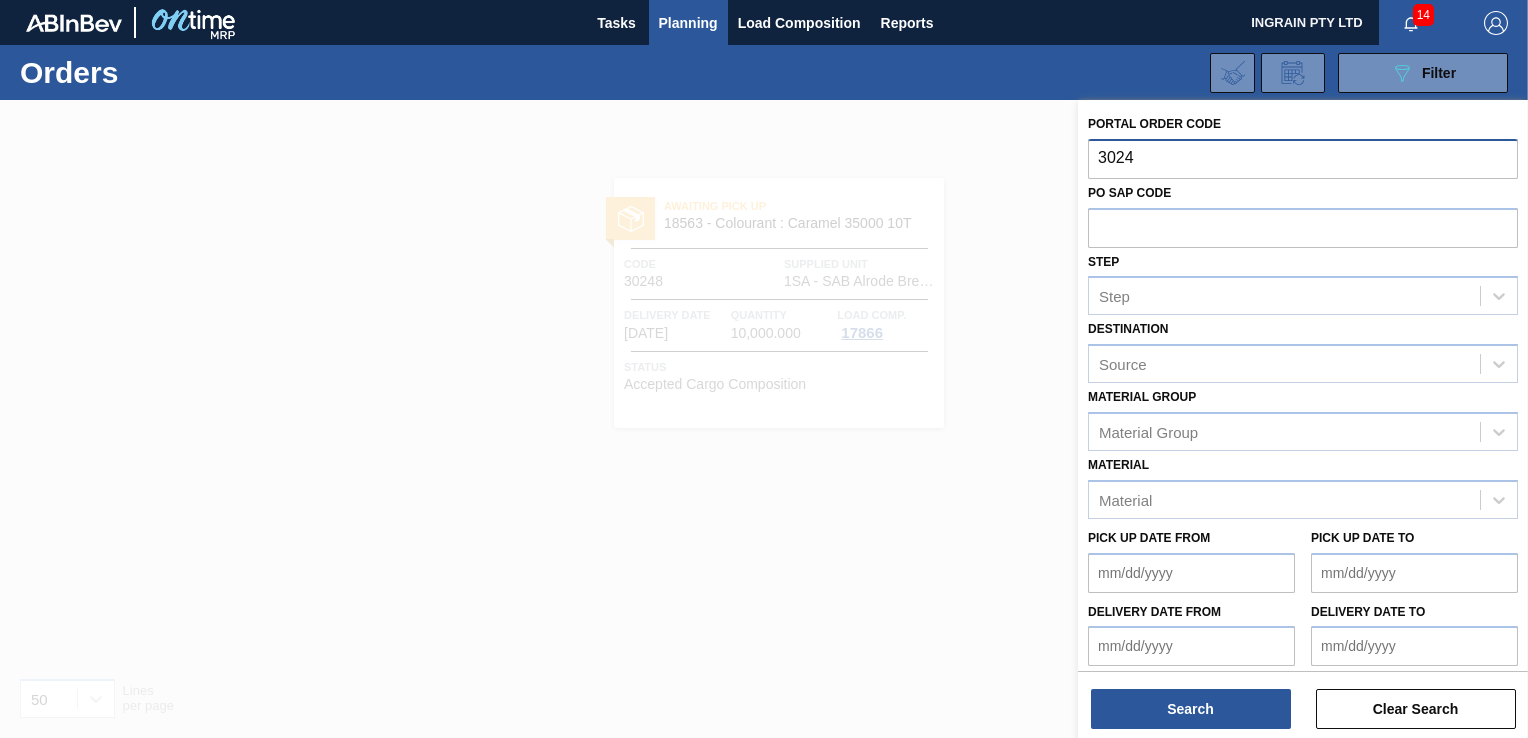 type on "30249" 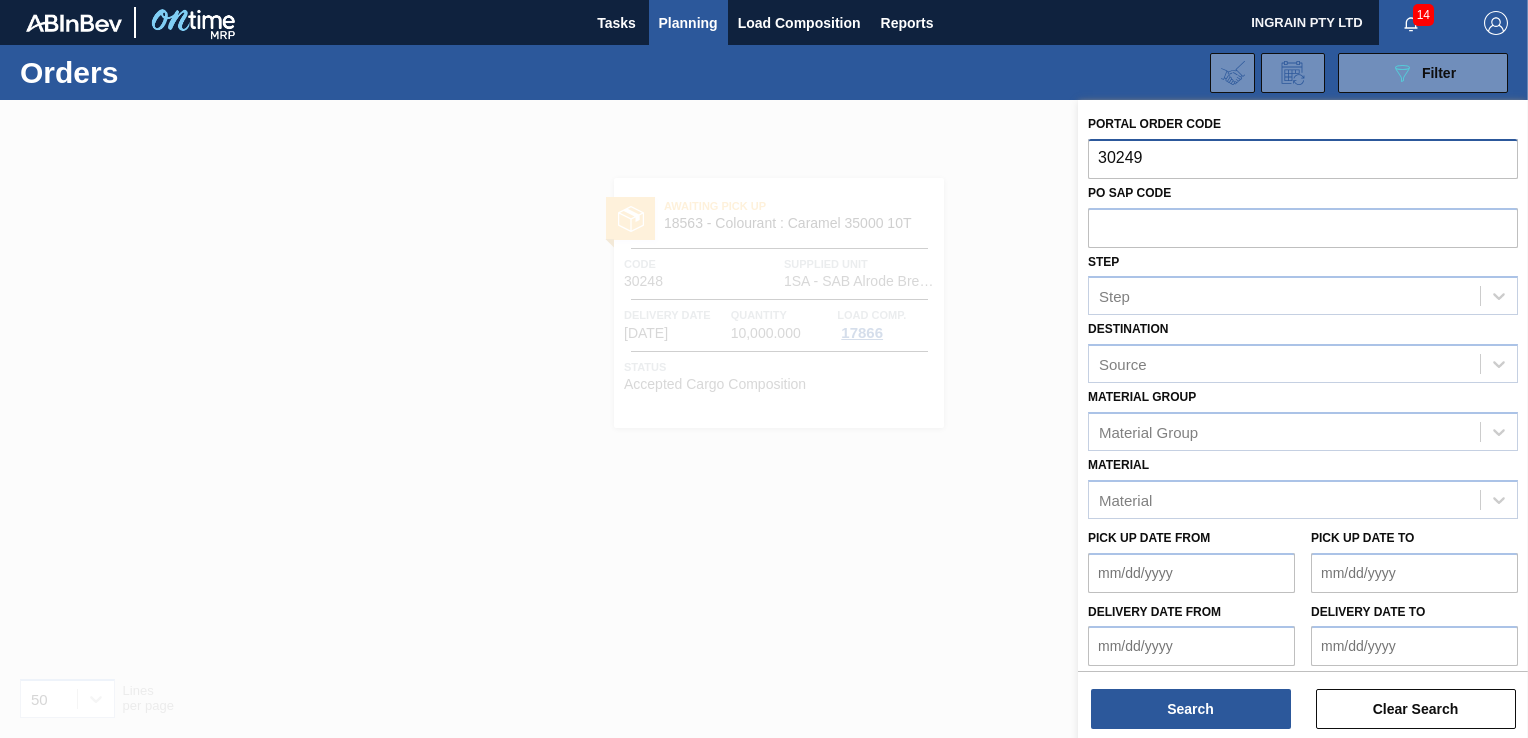 type 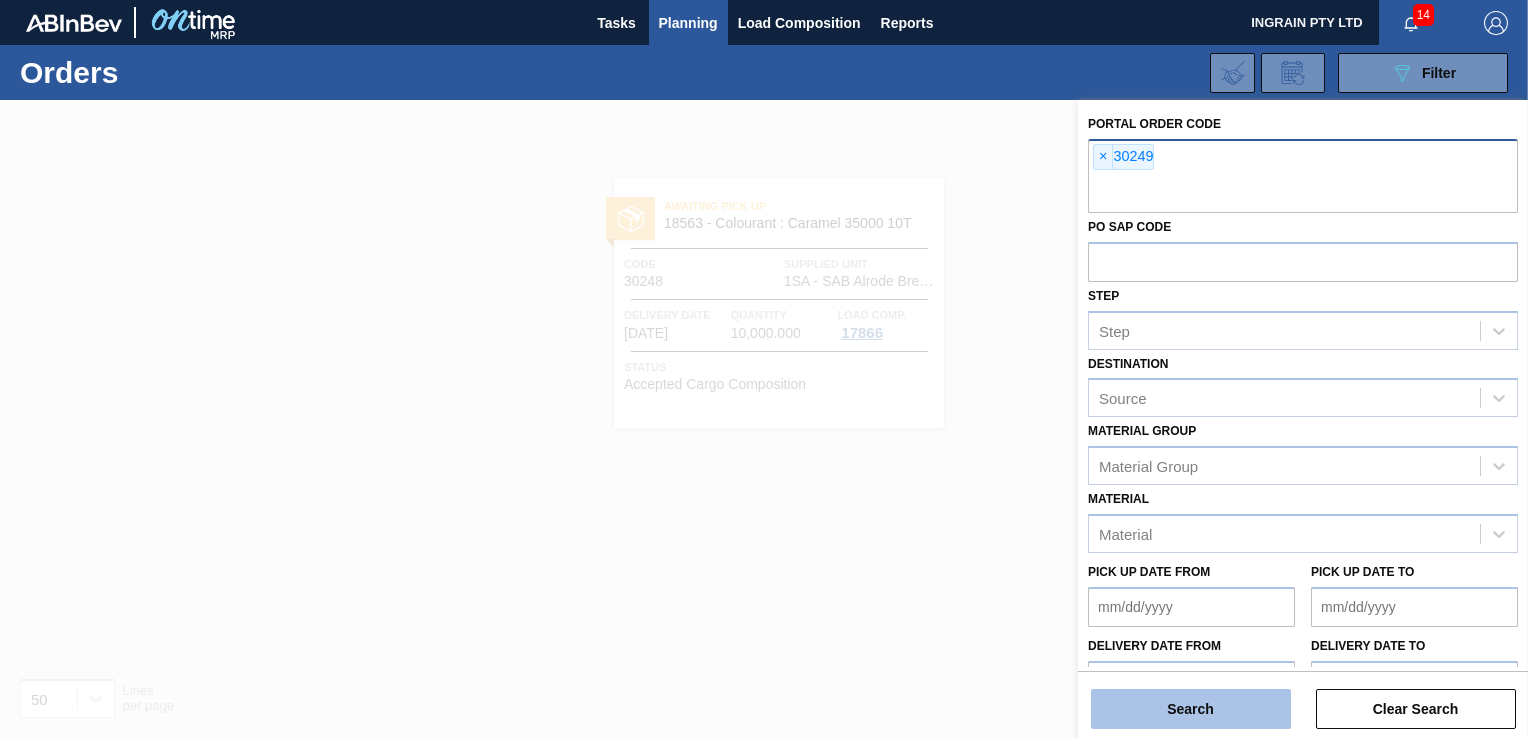 click on "Search" at bounding box center [1191, 709] 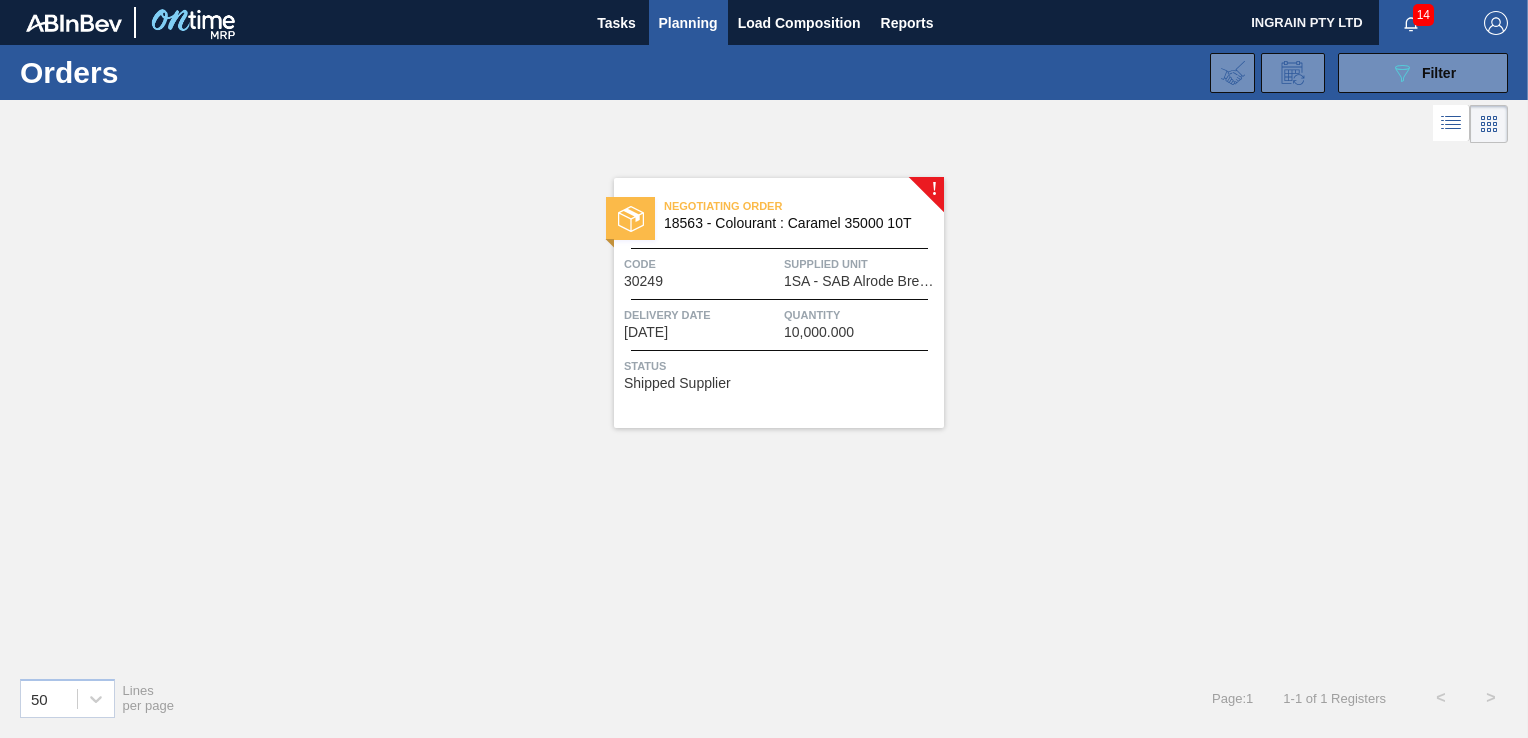 click on "Supplied Unit" at bounding box center (861, 264) 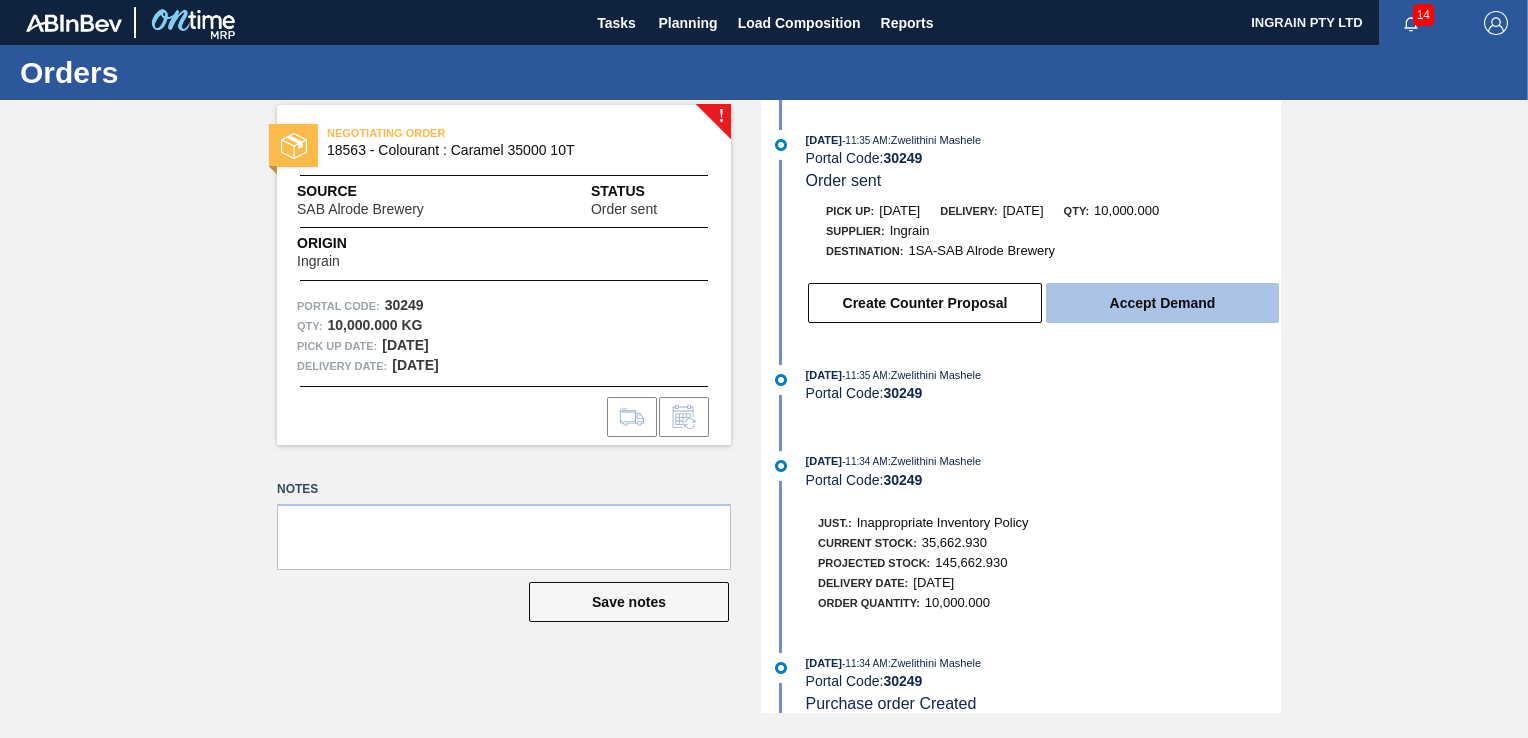 click on "Accept Demand" at bounding box center [1162, 303] 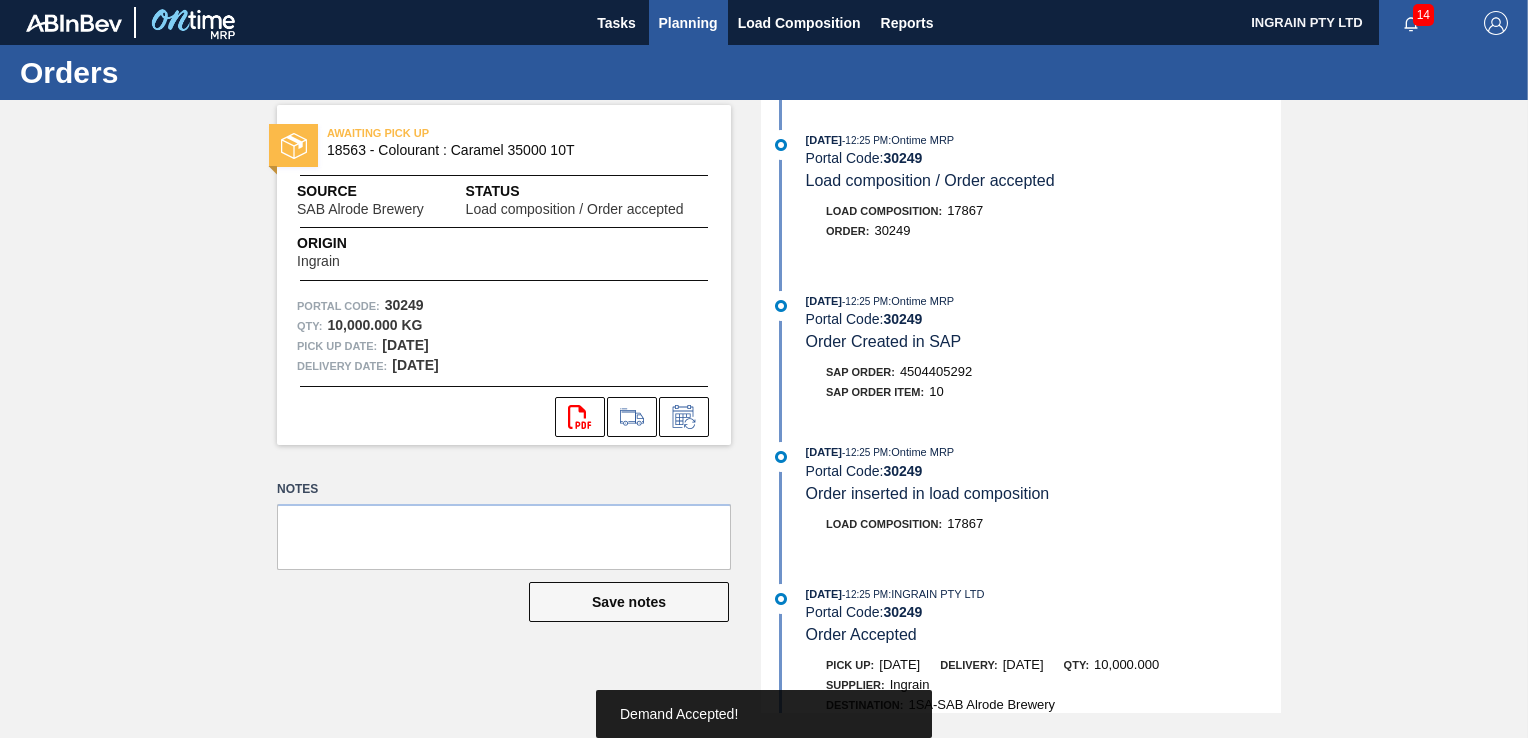 click on "Planning" at bounding box center (688, 23) 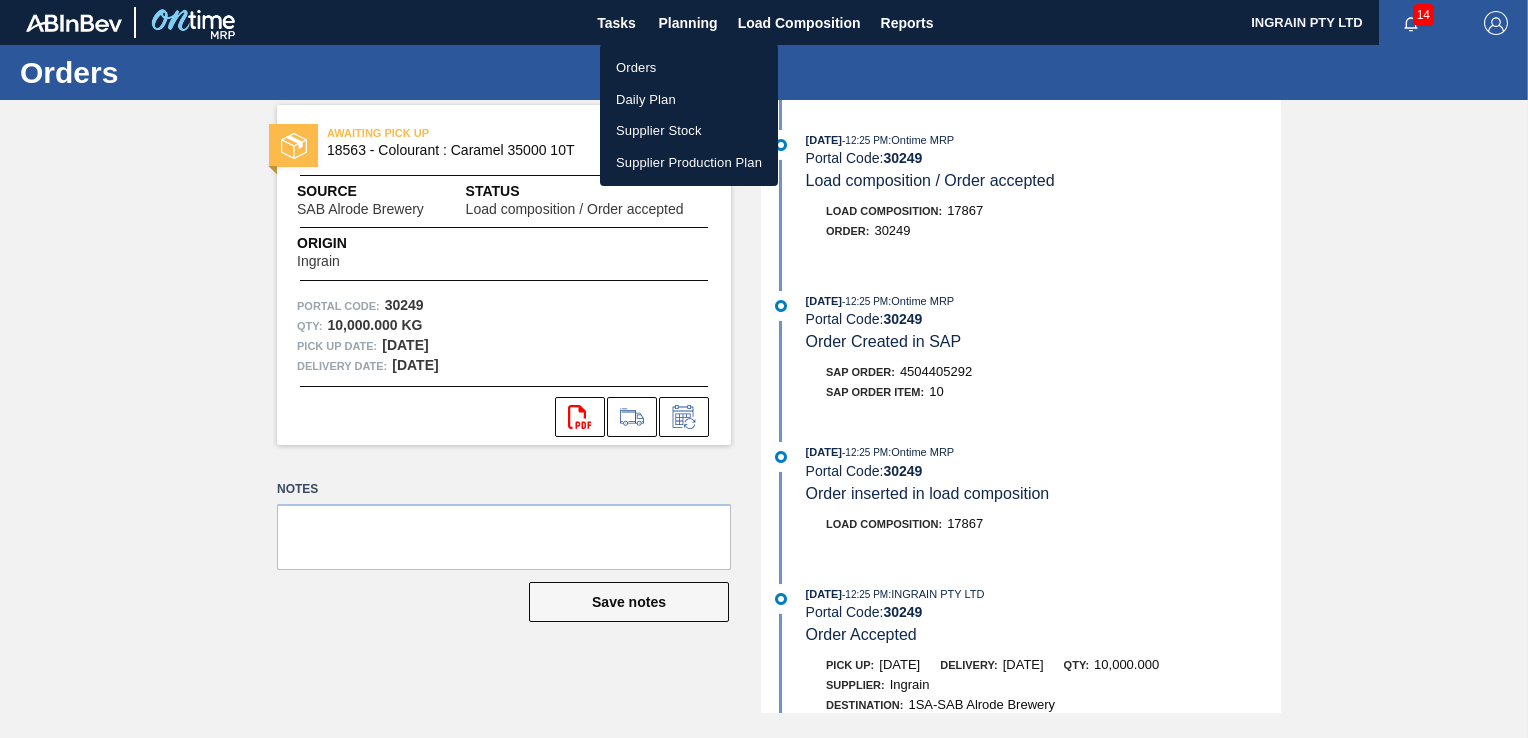 click on "Orders" at bounding box center (689, 68) 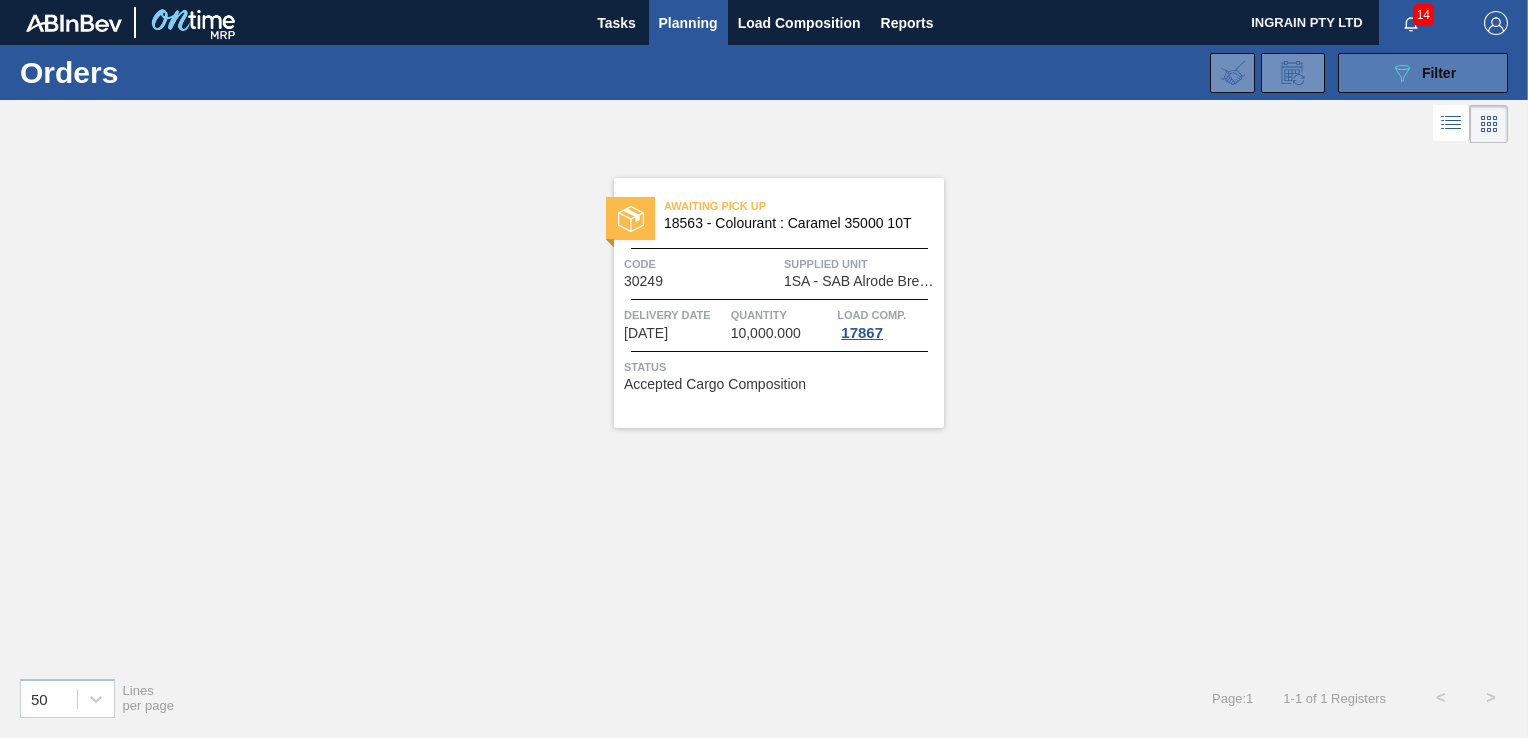 click on "Filter" at bounding box center [1439, 73] 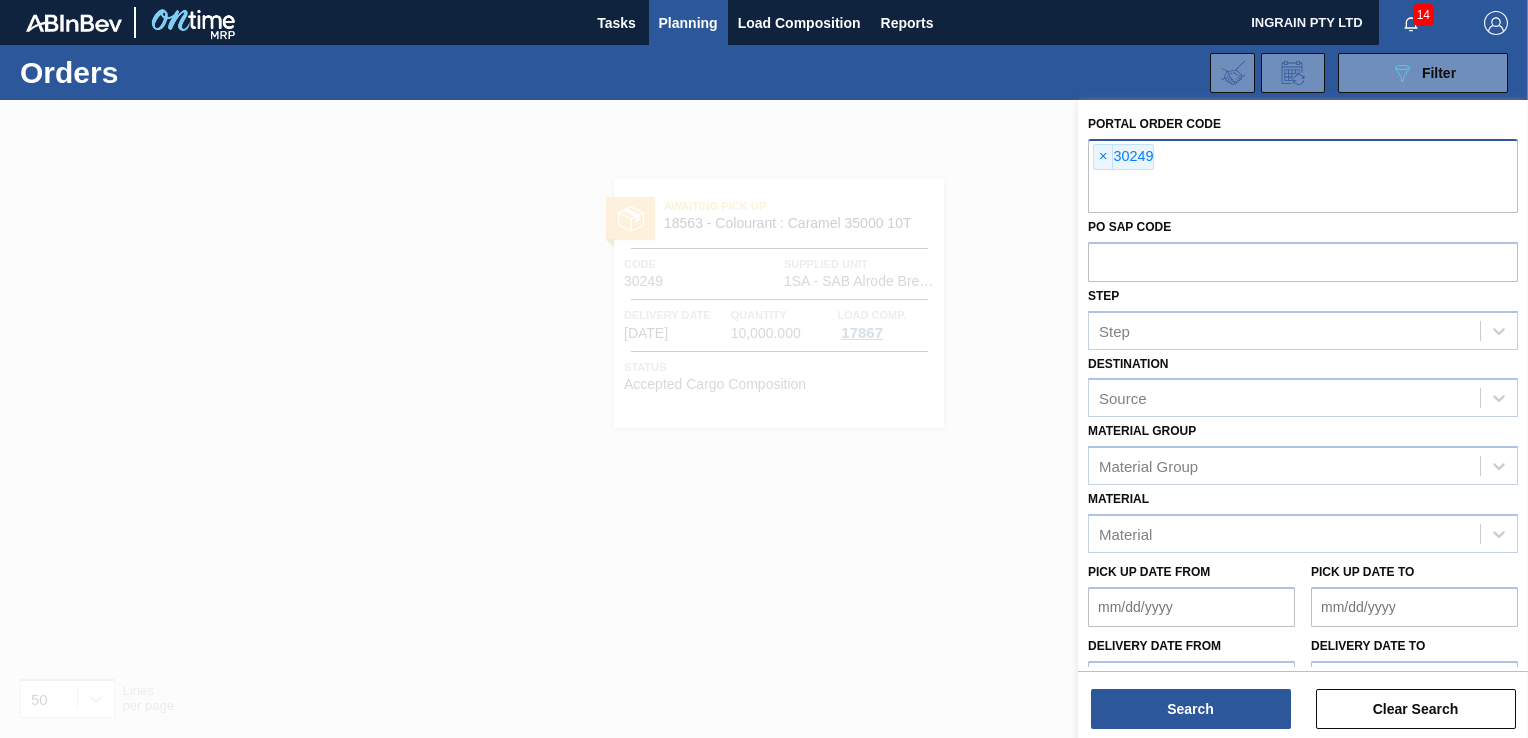 click on "×" at bounding box center (1103, 157) 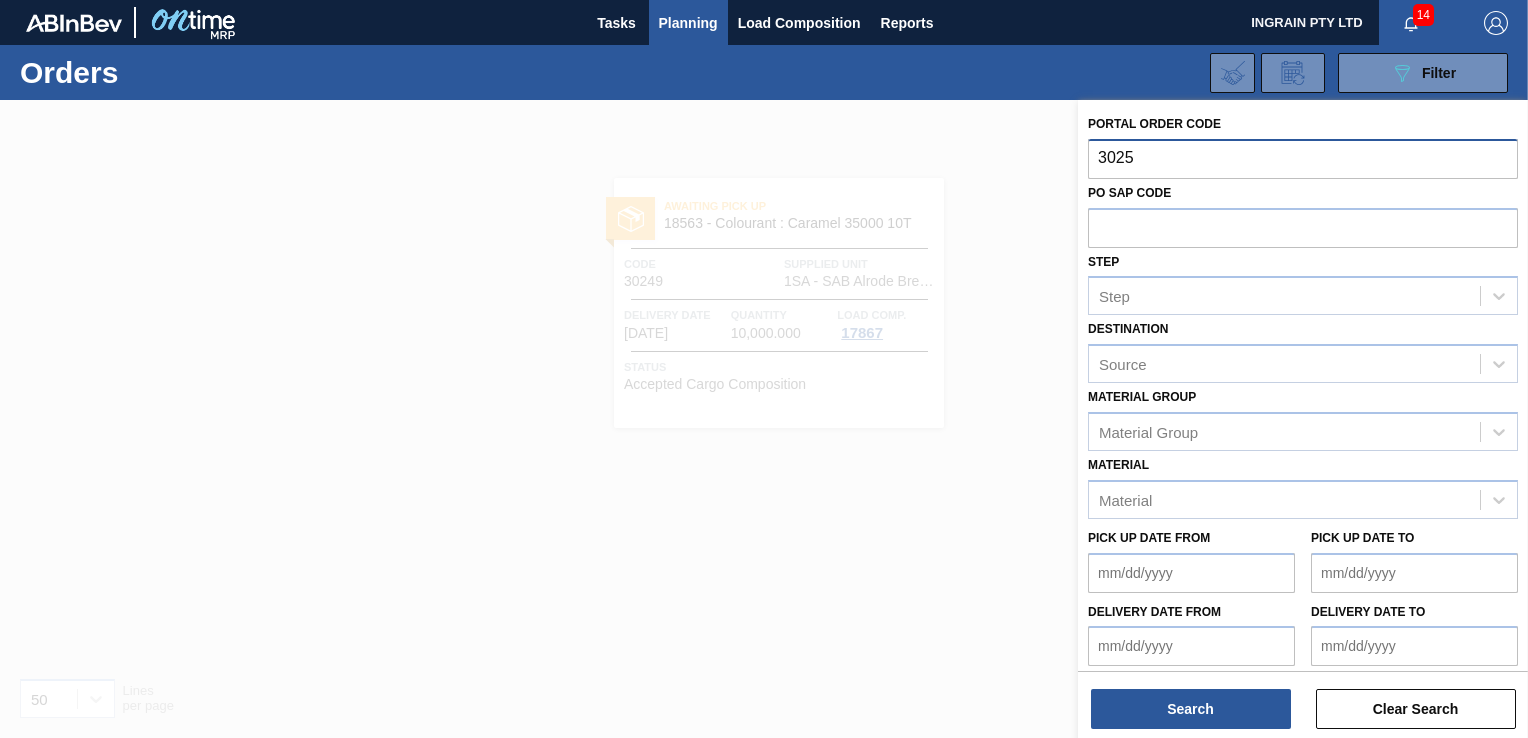 type on "30250" 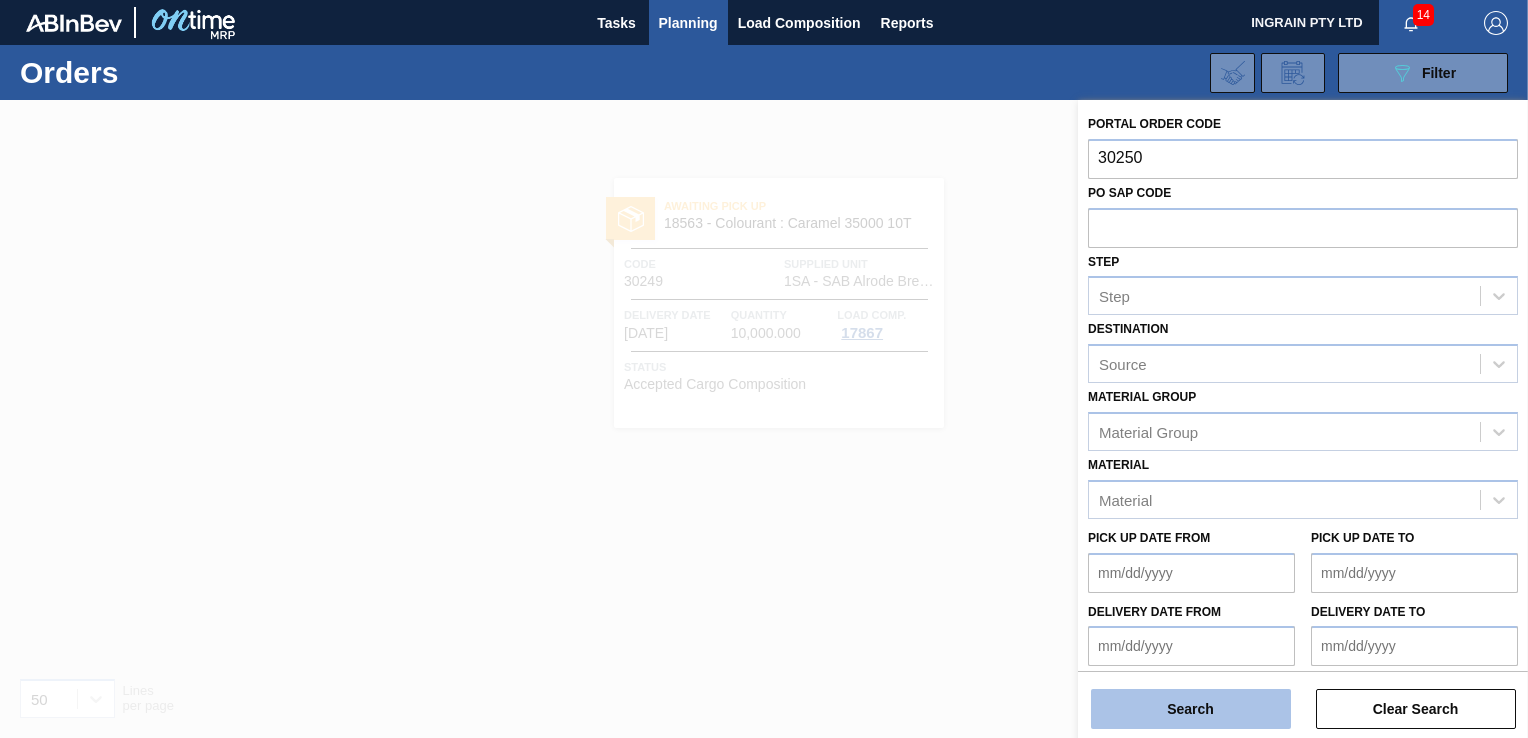 type 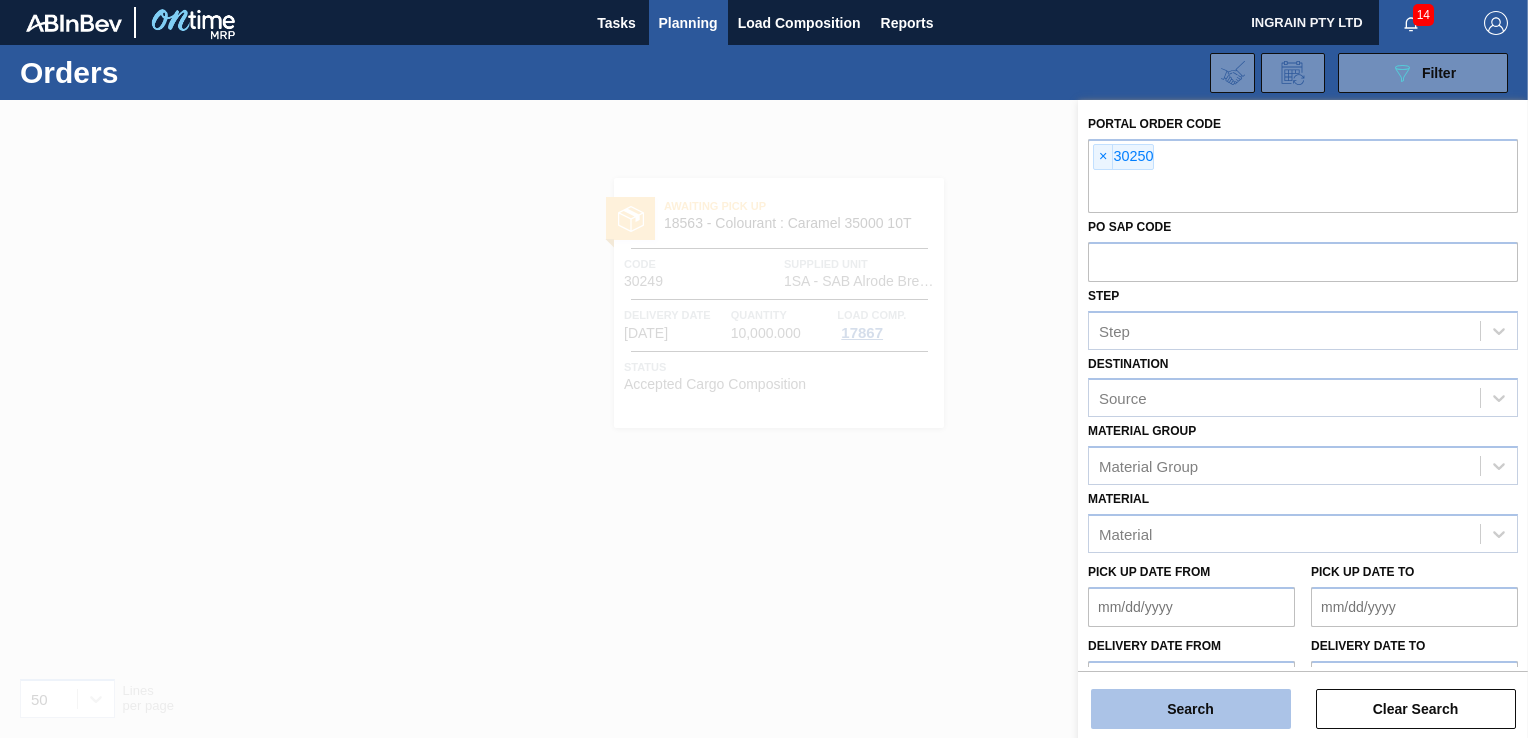 click on "Search" at bounding box center (1191, 709) 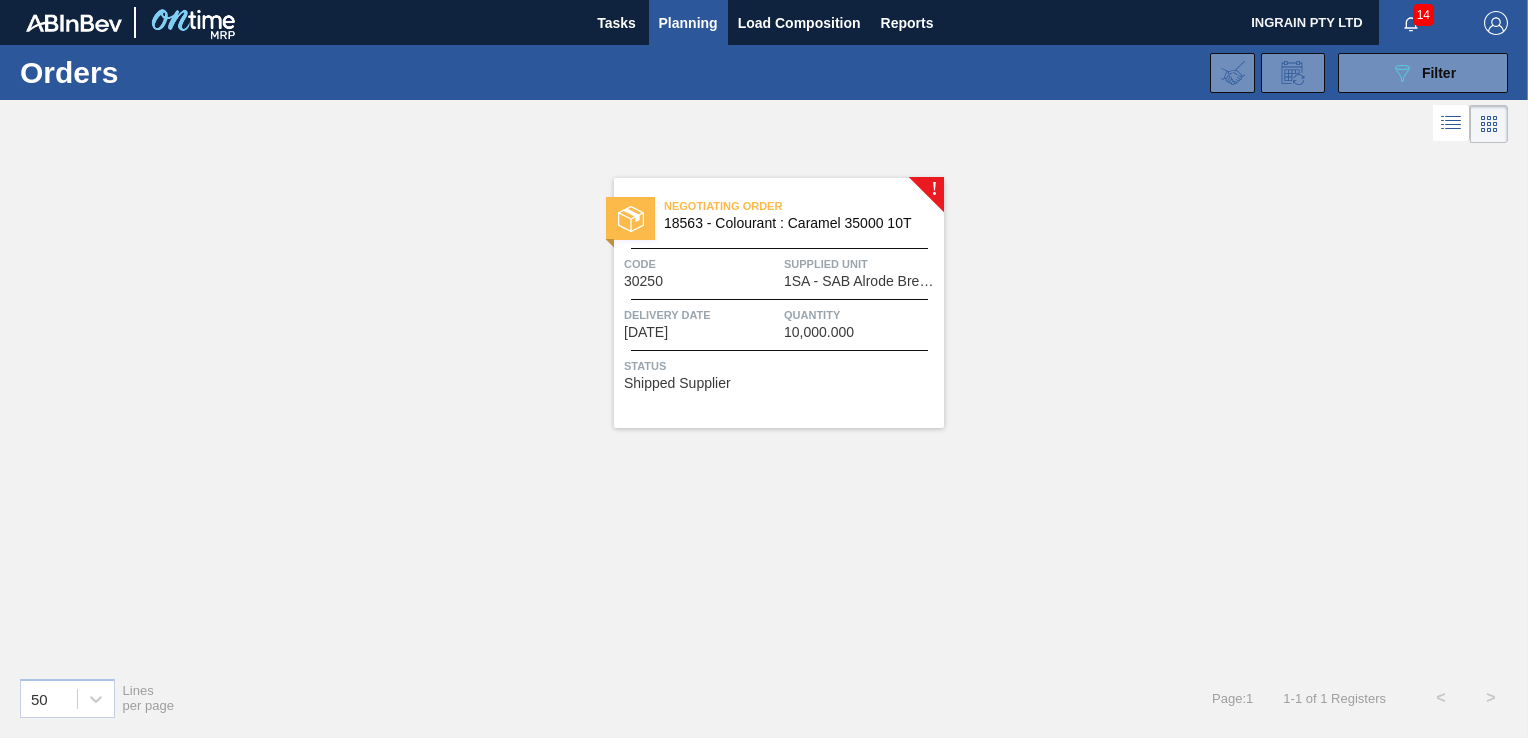 click on "Negotiating Order 18563 - Colourant : Caramel 35000 10T Code 30250 Supplied Unit 1SA - SAB Alrode Brewery Delivery Date [DATE] Quantity 10,000.000 Status Shipped Supplier" at bounding box center (779, 303) 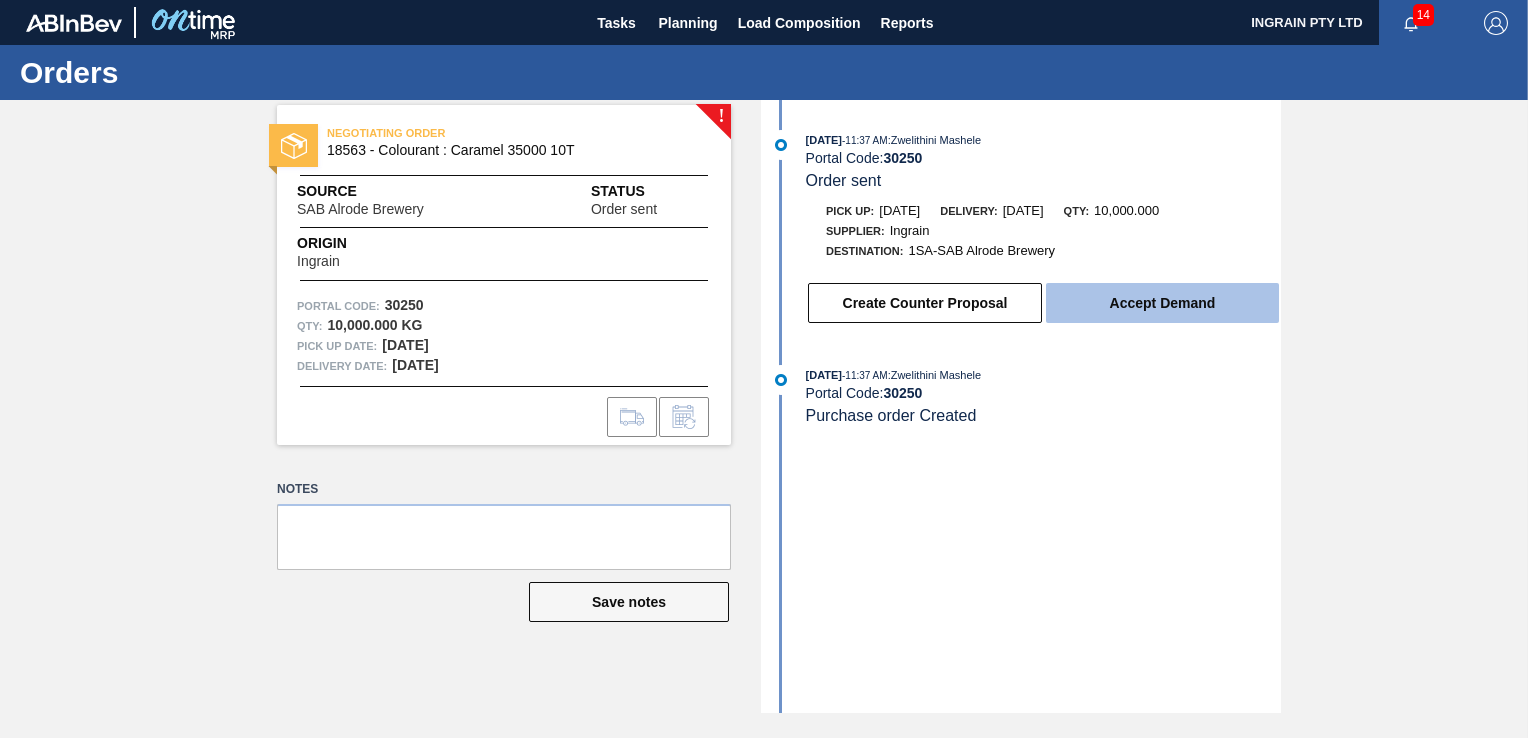 click on "Accept Demand" at bounding box center [1162, 303] 